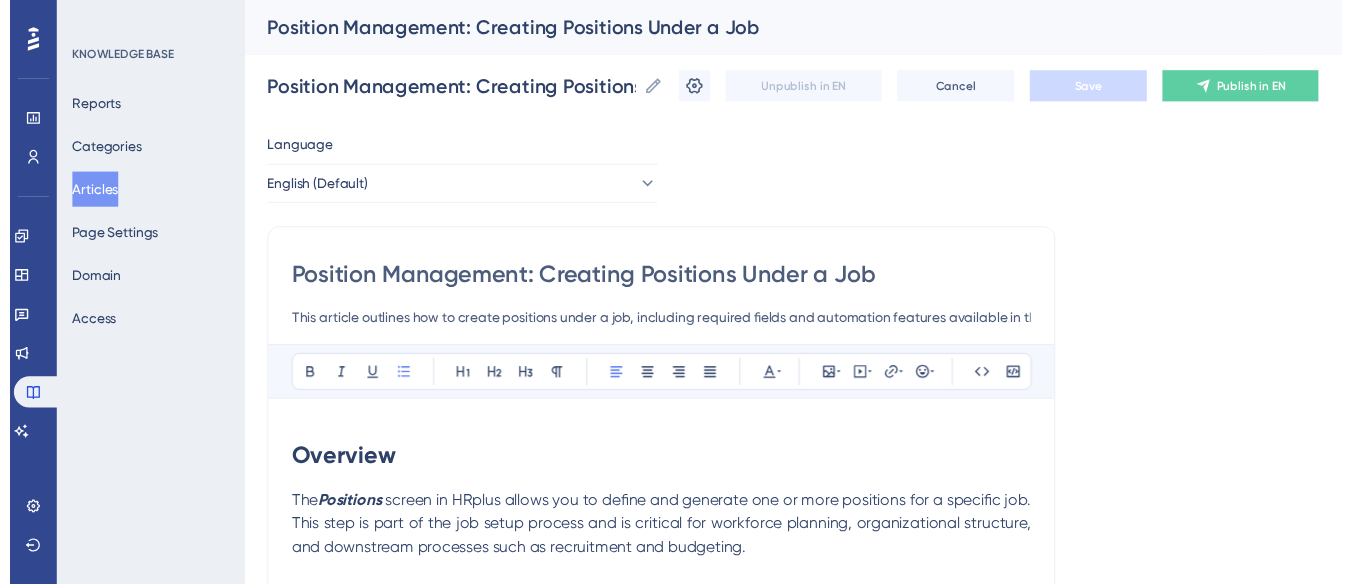 scroll, scrollTop: 0, scrollLeft: 0, axis: both 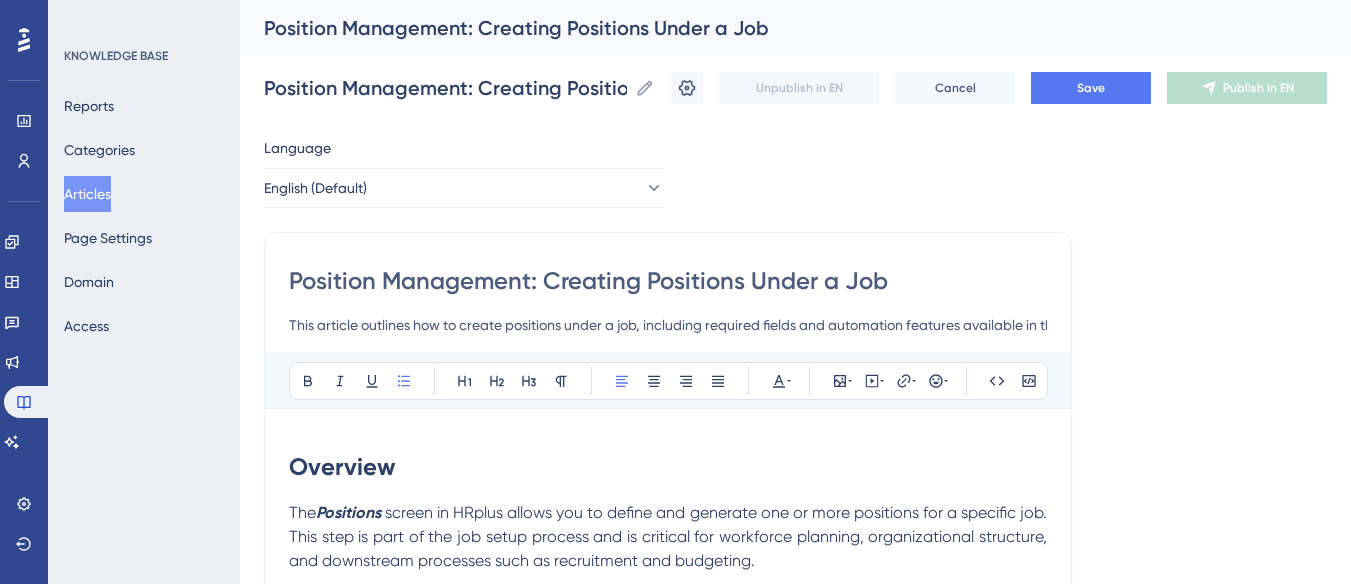 click on "Articles" at bounding box center [87, 194] 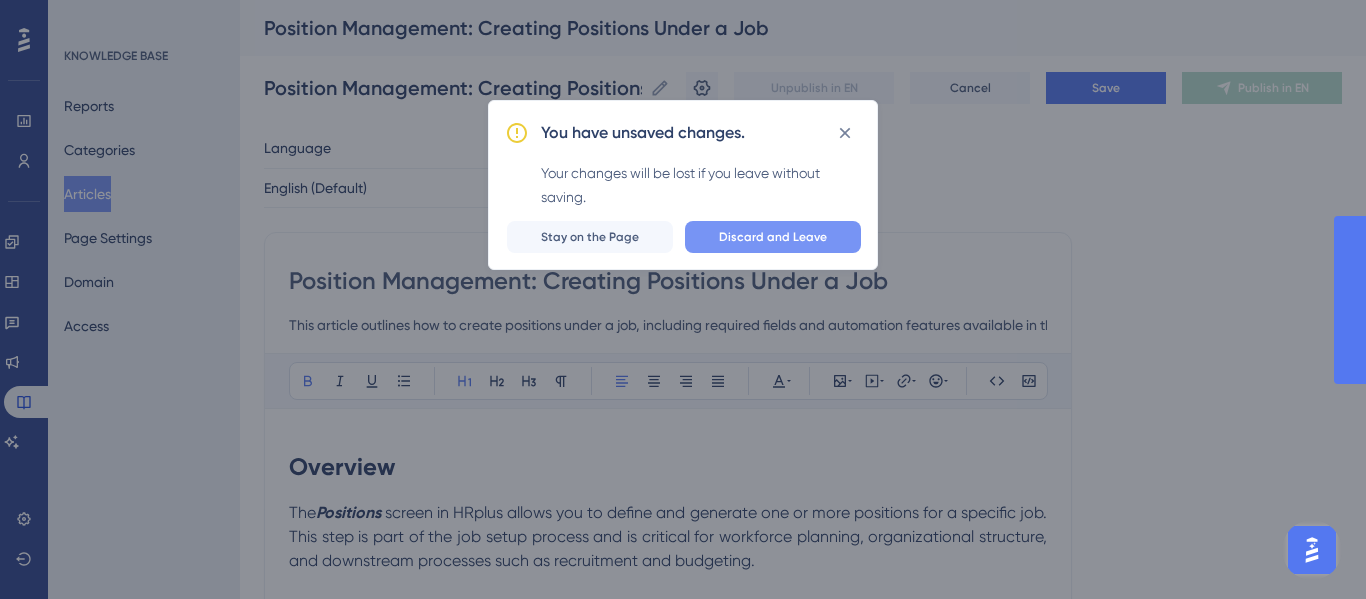 click on "Discard and Leave" at bounding box center [773, 237] 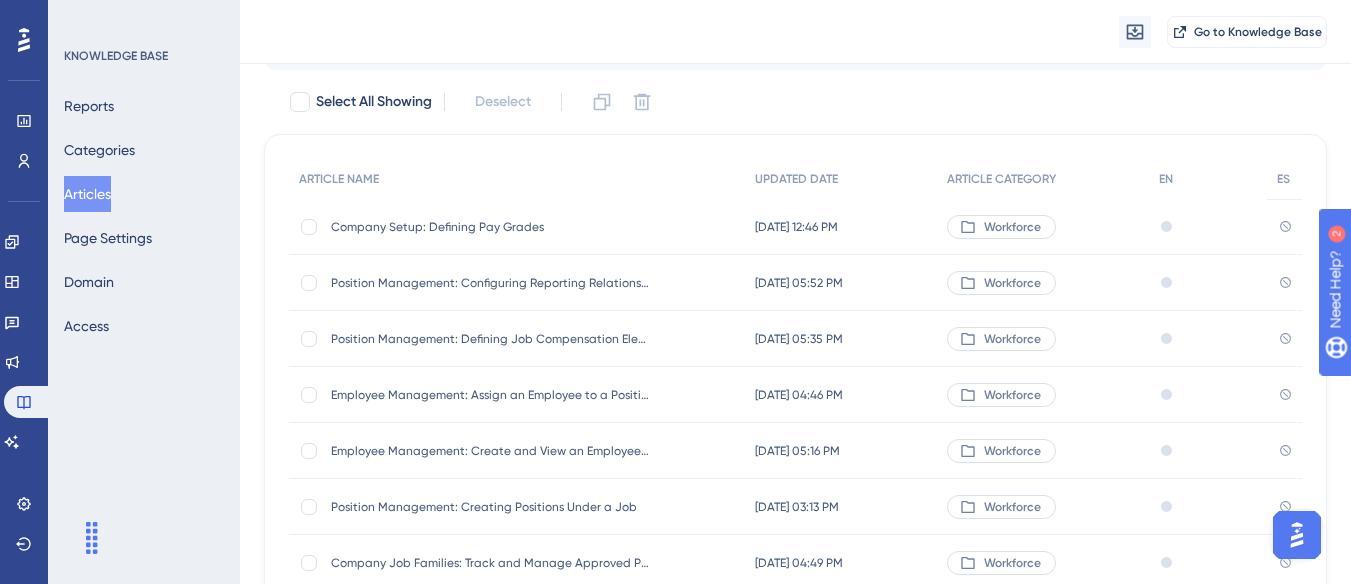 scroll, scrollTop: 200, scrollLeft: 0, axis: vertical 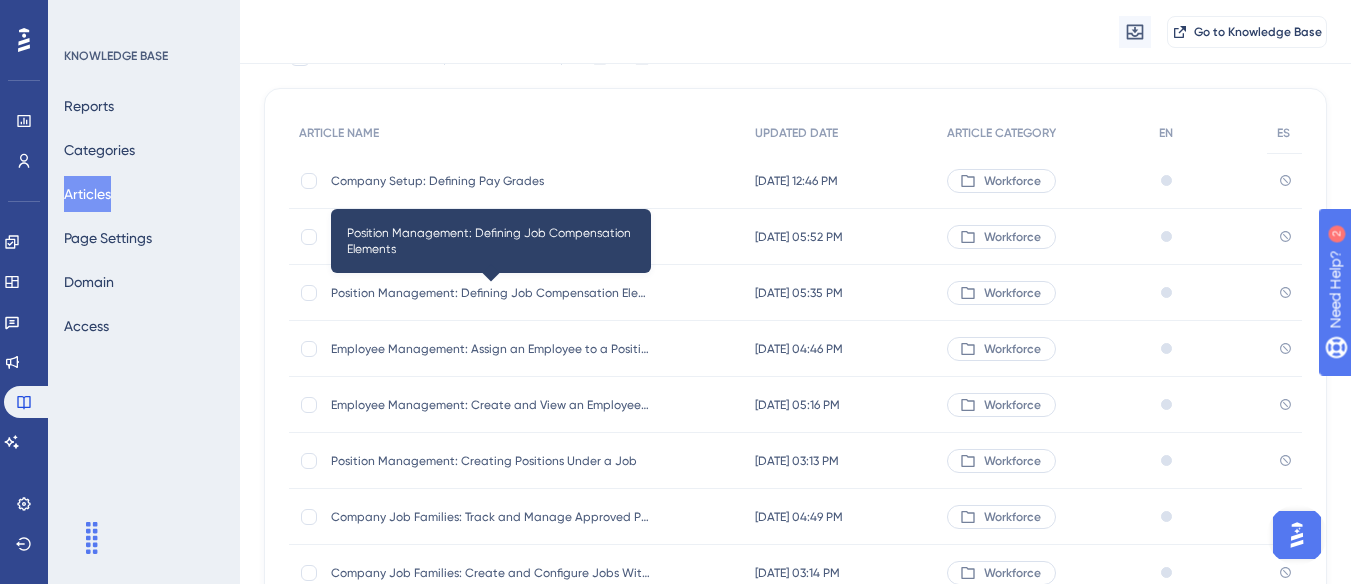 click on "Position Management: Defining Job Compensation Elements" at bounding box center [491, 293] 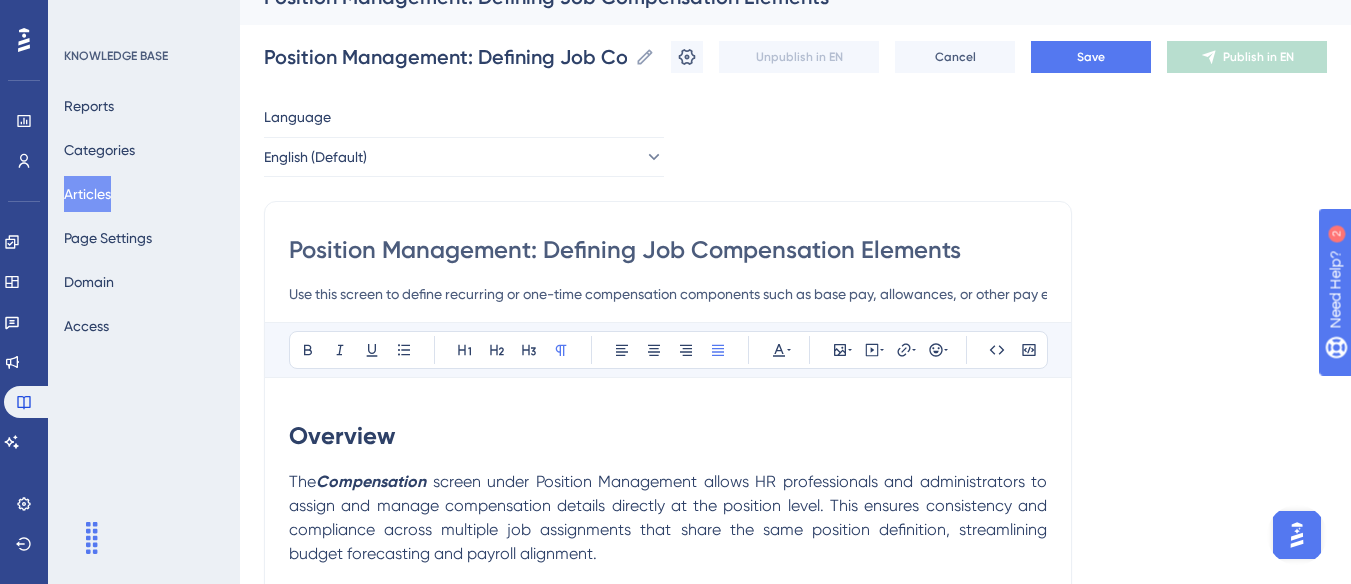 scroll, scrollTop: 0, scrollLeft: 0, axis: both 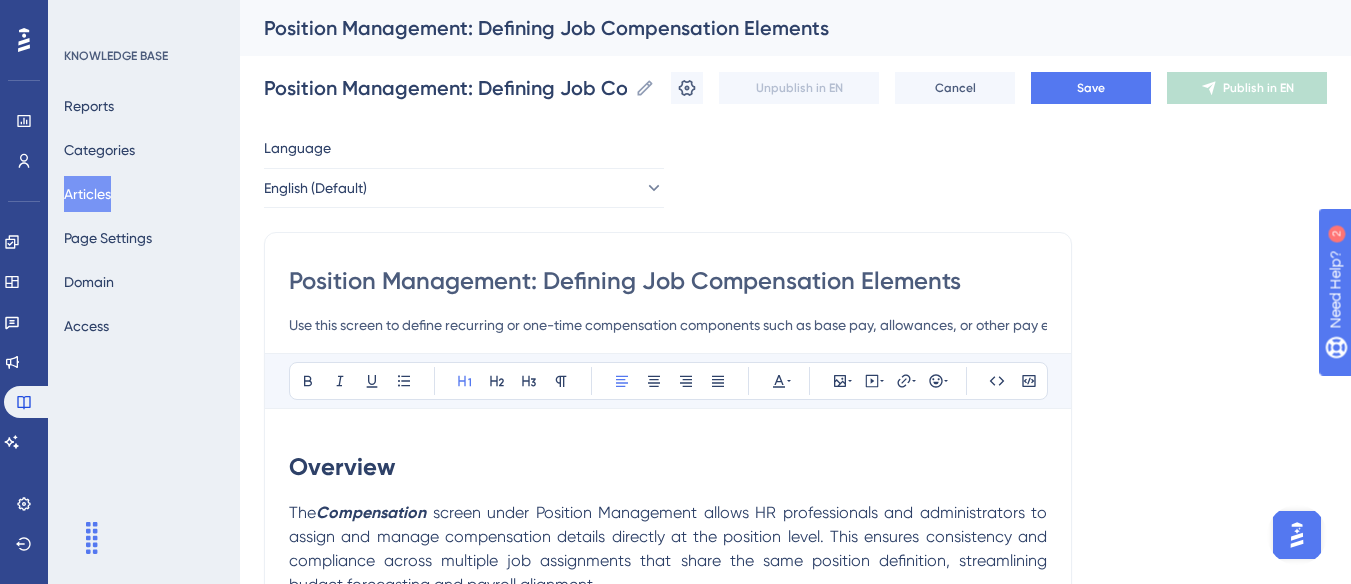 click on "Use this screen to define recurring or one-time compensation components such as base pay, allowances, or other pay elements associated with the position." at bounding box center (668, 325) 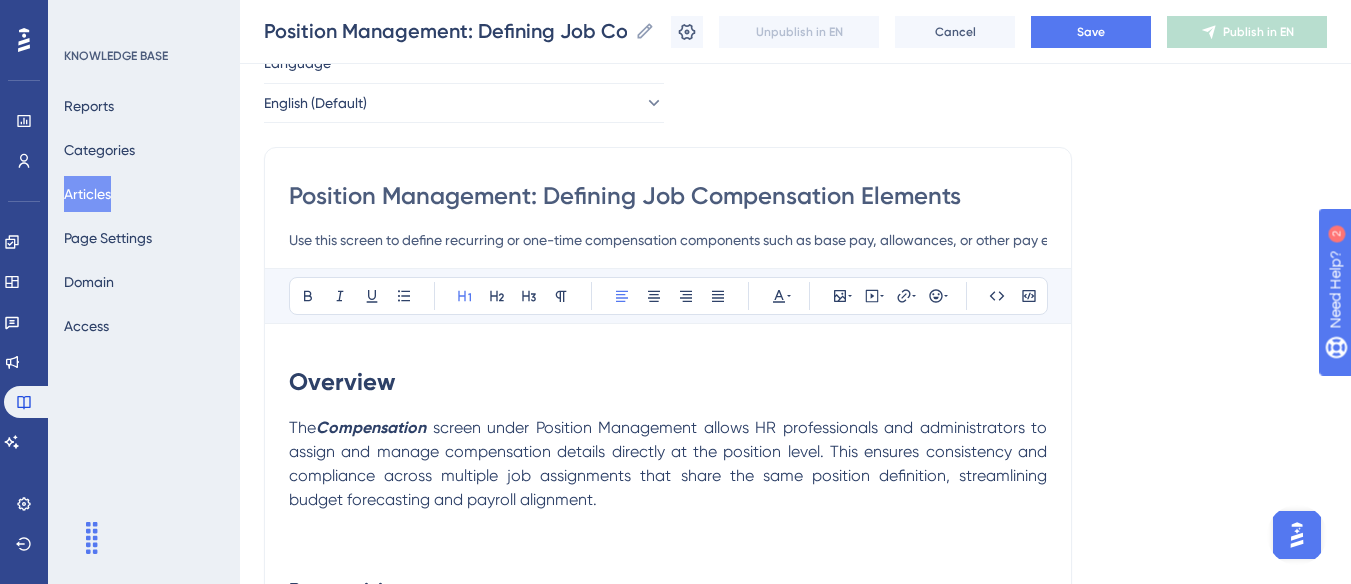 scroll, scrollTop: 100, scrollLeft: 0, axis: vertical 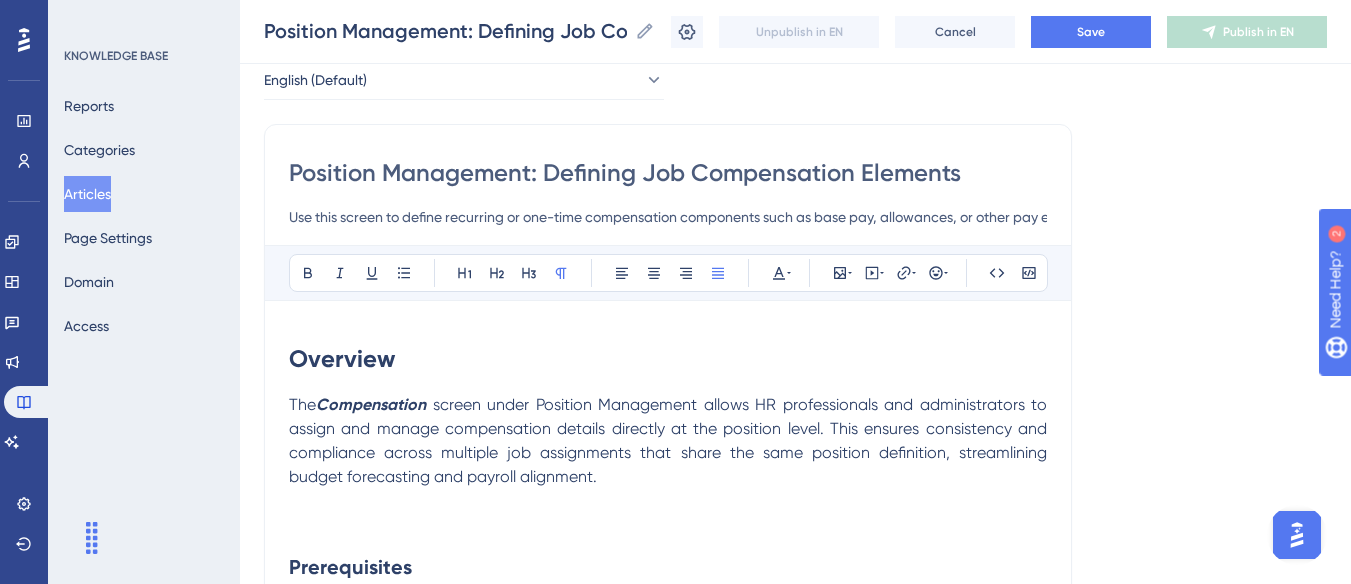 click on "screen under Position Management allows HR professionals and administrators to assign and manage compensation details directly at the position level. This ensures consistency and compliance across multiple job assignments that share the same position definition, streamlining budget forecasting and payroll alignment." at bounding box center [670, 440] 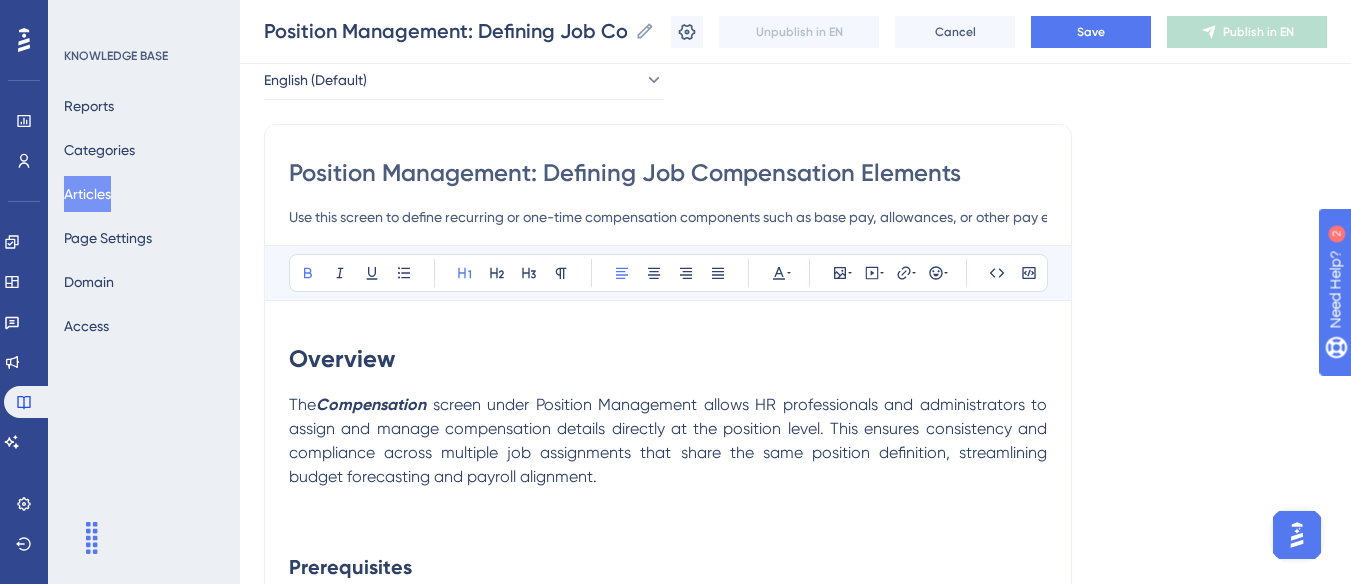 click on "Overview" at bounding box center (668, 359) 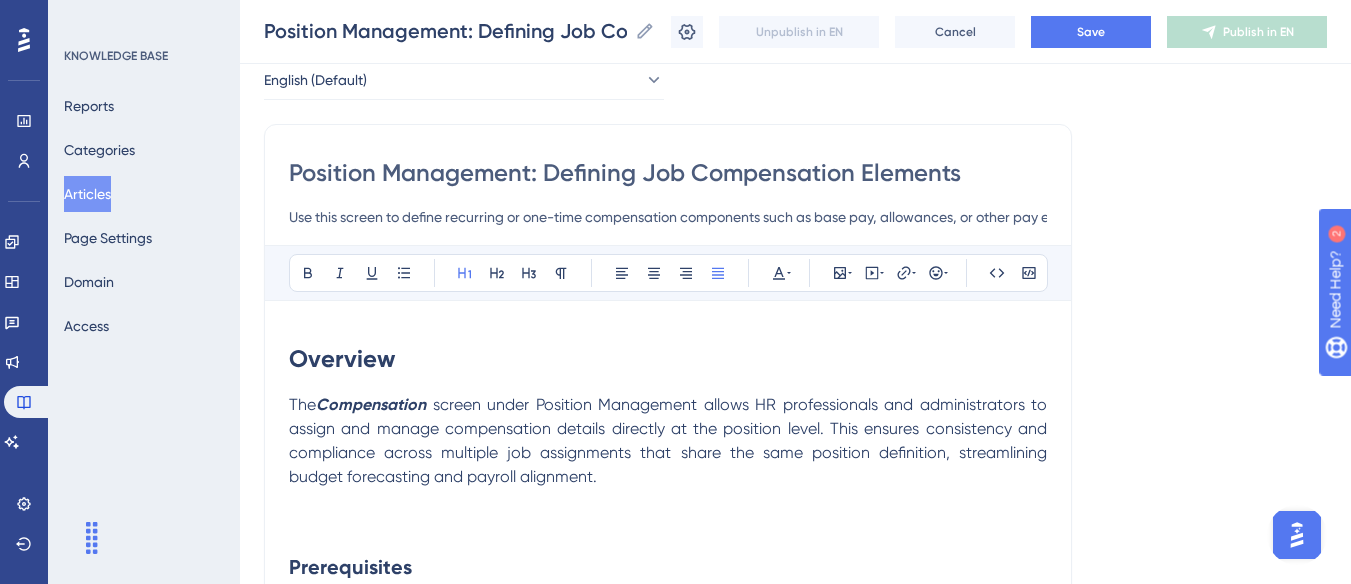 copy on "Loremips Dol  Sitametconse   adipis elits Doeiusmo Temporinci utlabo ET doloremagnaal eni adminimveniamq no exerci ull labori nisialiquipe eacommo consequa du aut irureinr volup. Veli essecil fugiatnulla par excepteurs occaec cupidata non proidentsun culp quiof des moll animides laborumper, undeomnisist natuse voluptatema dol laudant totamrema. Eaqueipsaquae Abillo inventore ver Quasiarchite beatae, vitaed exp nemoenimi: Qui volu  Aspernat Autoditfug  conseq. Mag  Dol eosrat  seq nesc nequepo qui dolor. Adipisci  Num Eiusmod Tempo  inc  Mag Quaerate  minu solu nobiselige op cum nih impeditqu placeatf. Poss-as-Repe Temporibusau Quibusda of: Debitisre > Necessit Saepeeveni > Volupta Rep Recusand > [Itaque Earumhi Ten Sapien▼] > [Delect Reicien Vol▼] > Maioresalias Perfe   Dolori  as repel m nos exerc. Ullam cor suscipitl aliqui: Commo   Conseq  qu maxi mol molestiaehar quidemr fac exp distinct. Namlib 2. Tempor Cum Solutanobise Opti cum Nihi Impeditmi 🛈  Quo:  Maxime placeatfac possimusomni loremip dolo sita..." 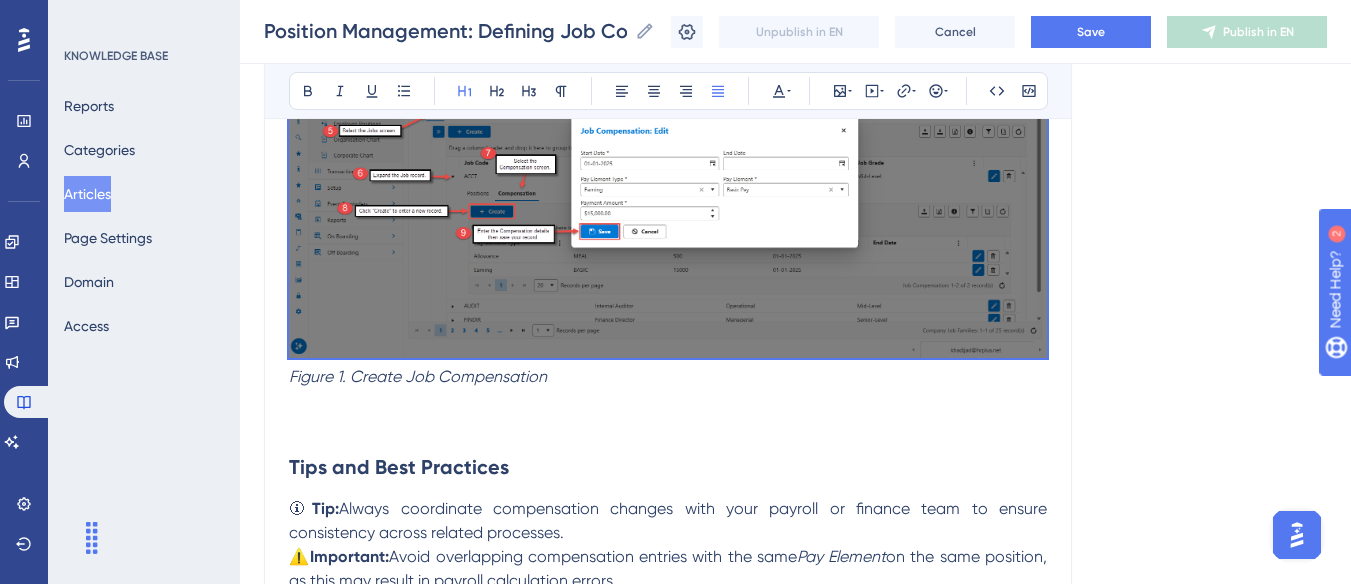 scroll, scrollTop: 1723, scrollLeft: 0, axis: vertical 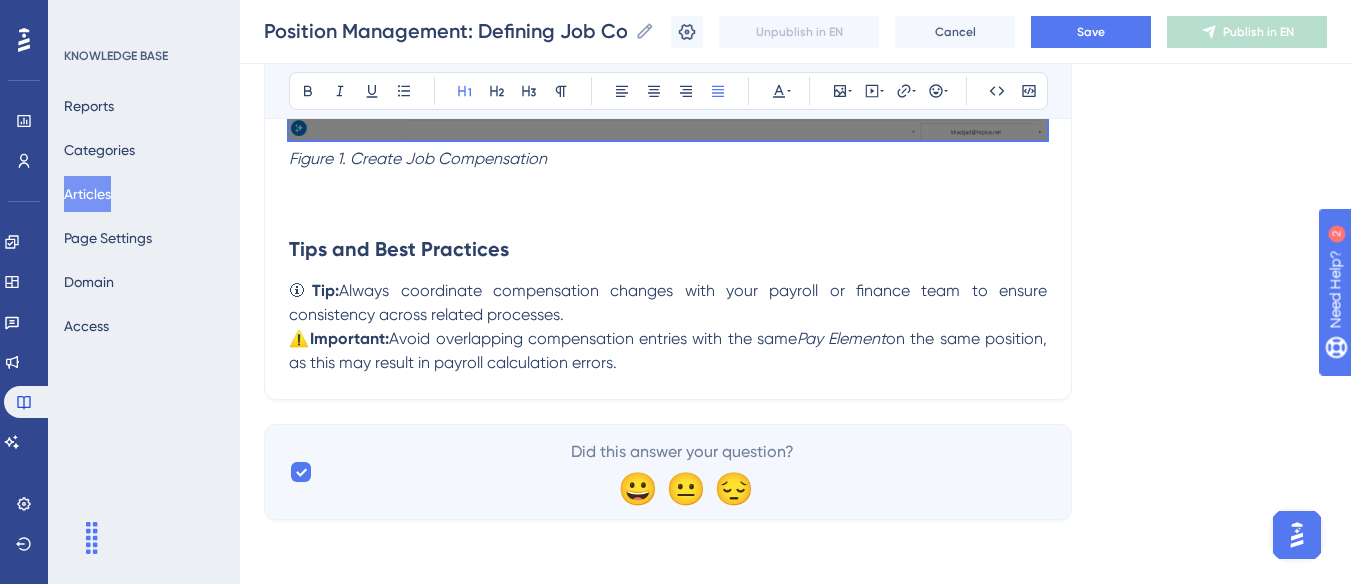 click on "Articles" at bounding box center [87, 194] 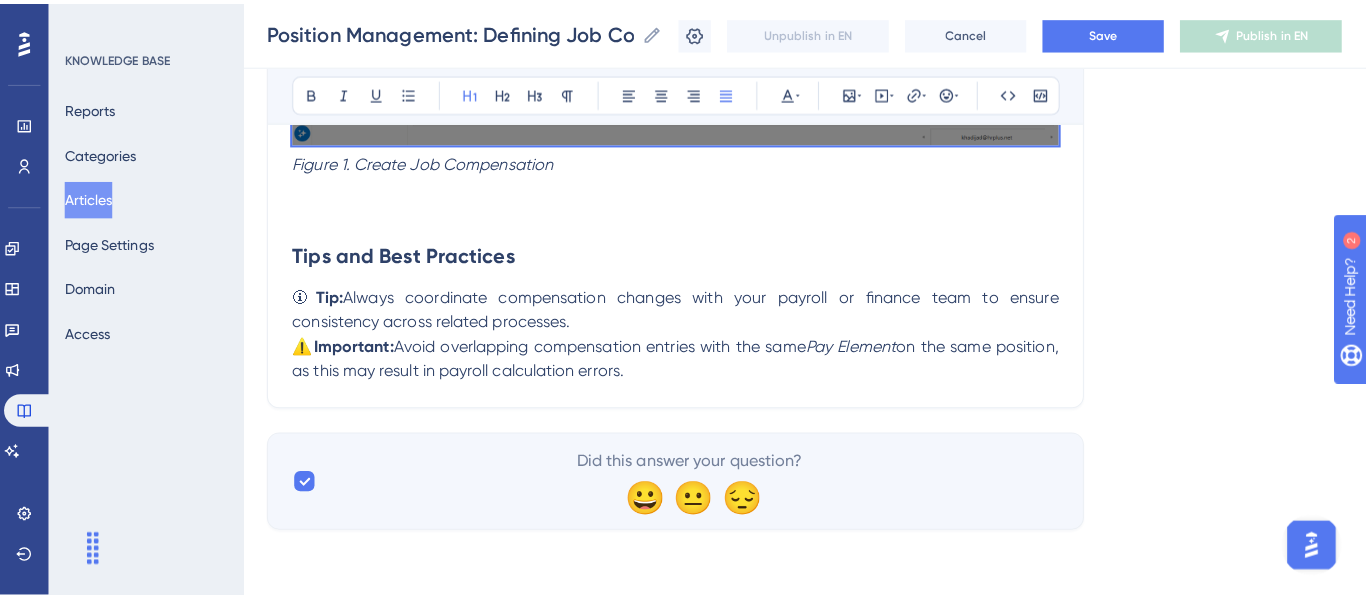 scroll, scrollTop: 1708, scrollLeft: 0, axis: vertical 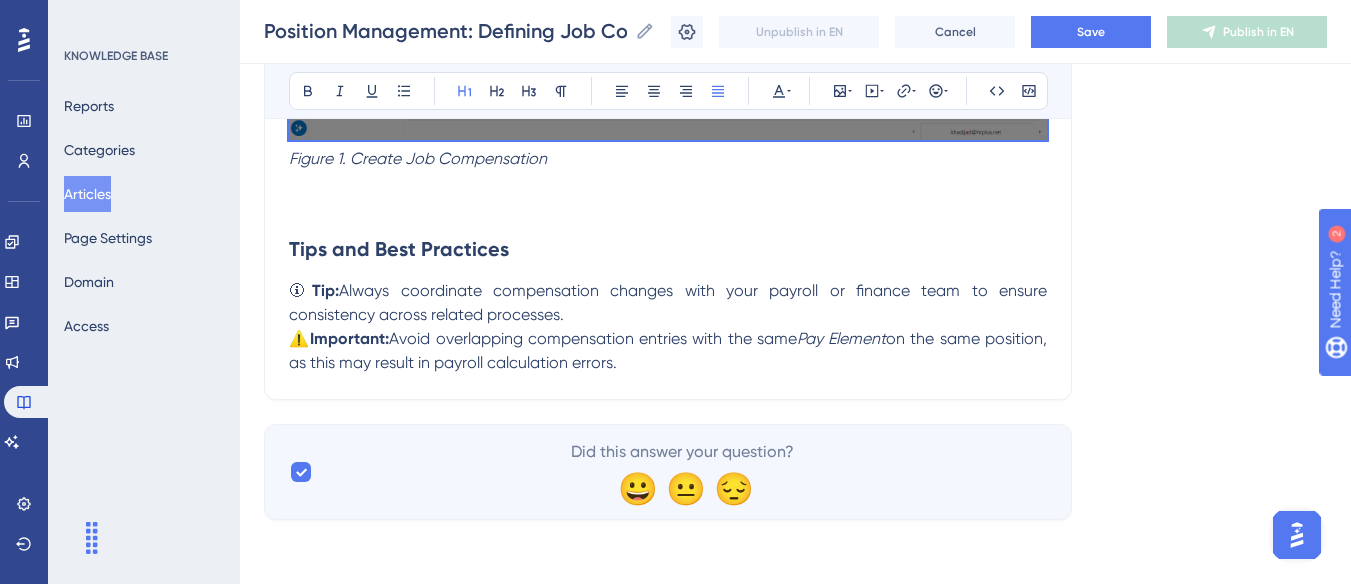 click on "Articles" at bounding box center [87, 194] 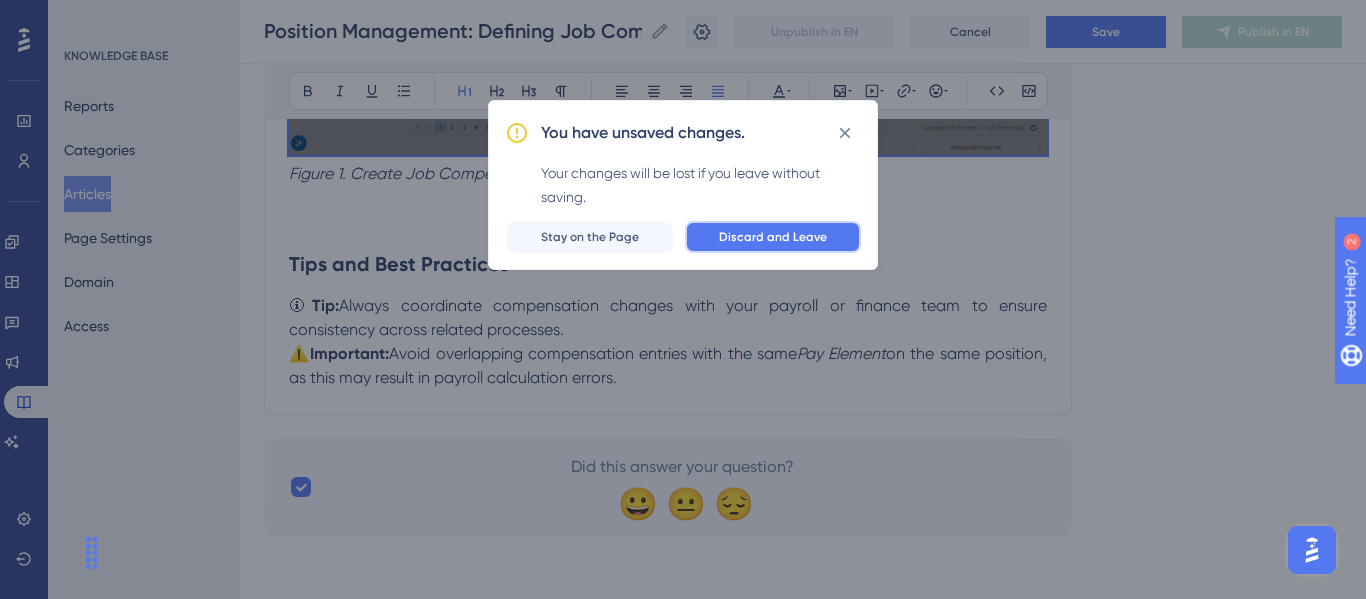 click on "Discard and Leave" at bounding box center (773, 237) 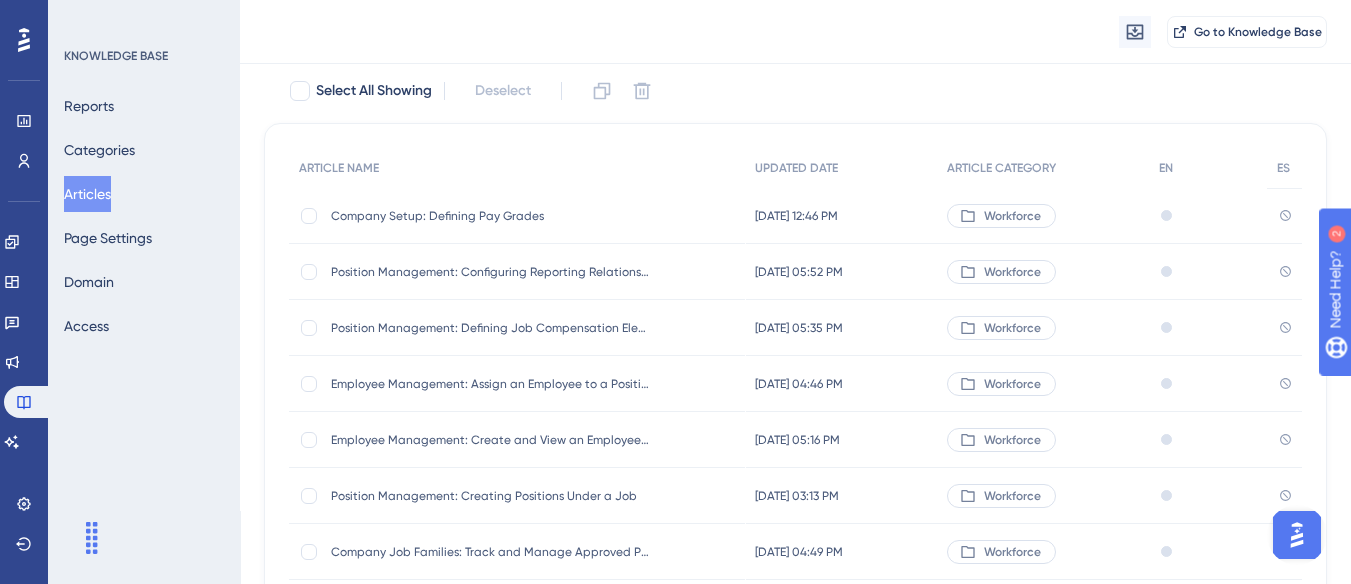 scroll, scrollTop: 200, scrollLeft: 0, axis: vertical 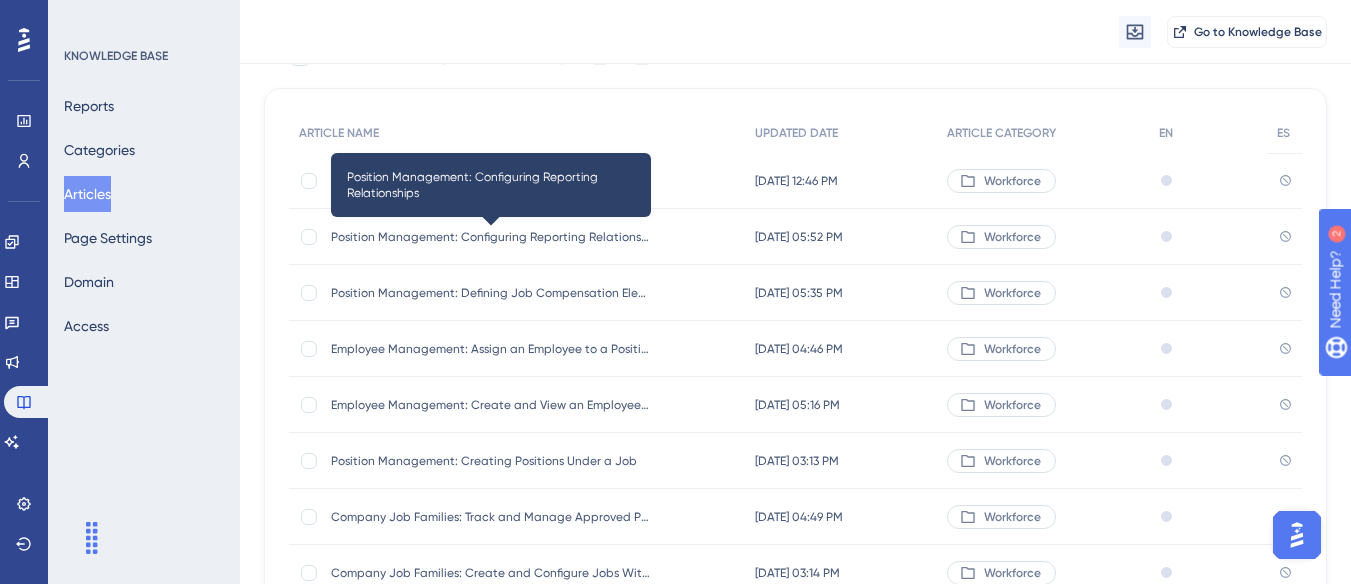 click on "Position Management: Configuring Reporting Relationships" at bounding box center (491, 237) 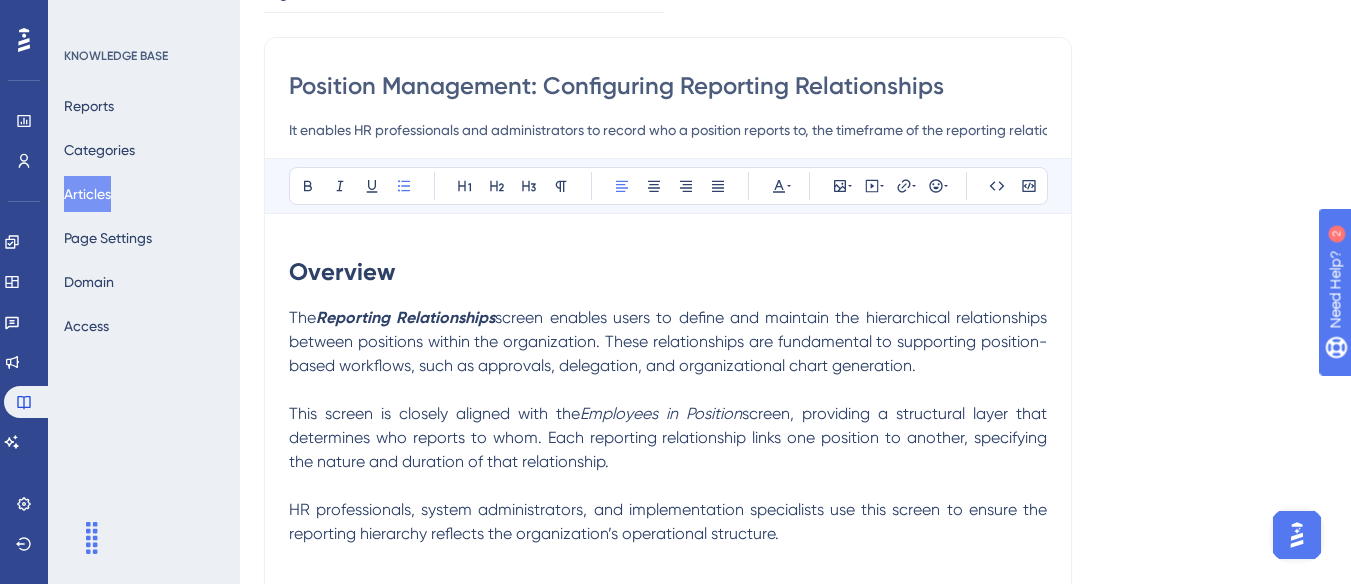 scroll, scrollTop: 0, scrollLeft: 0, axis: both 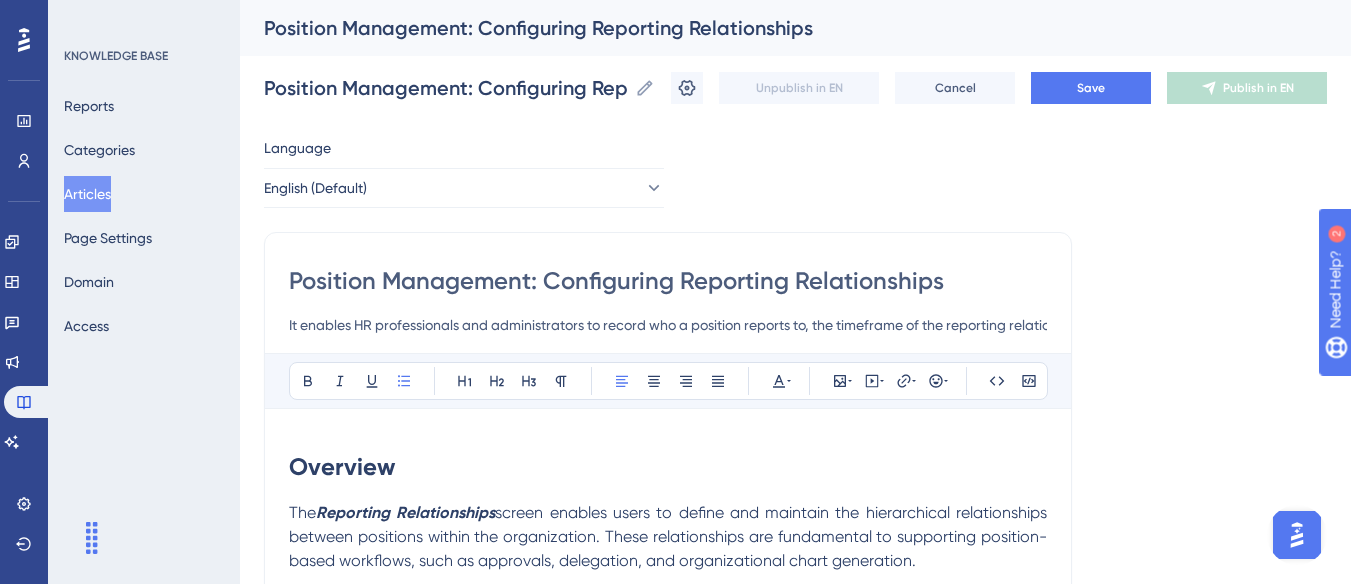 click on "Overview" at bounding box center [668, 467] 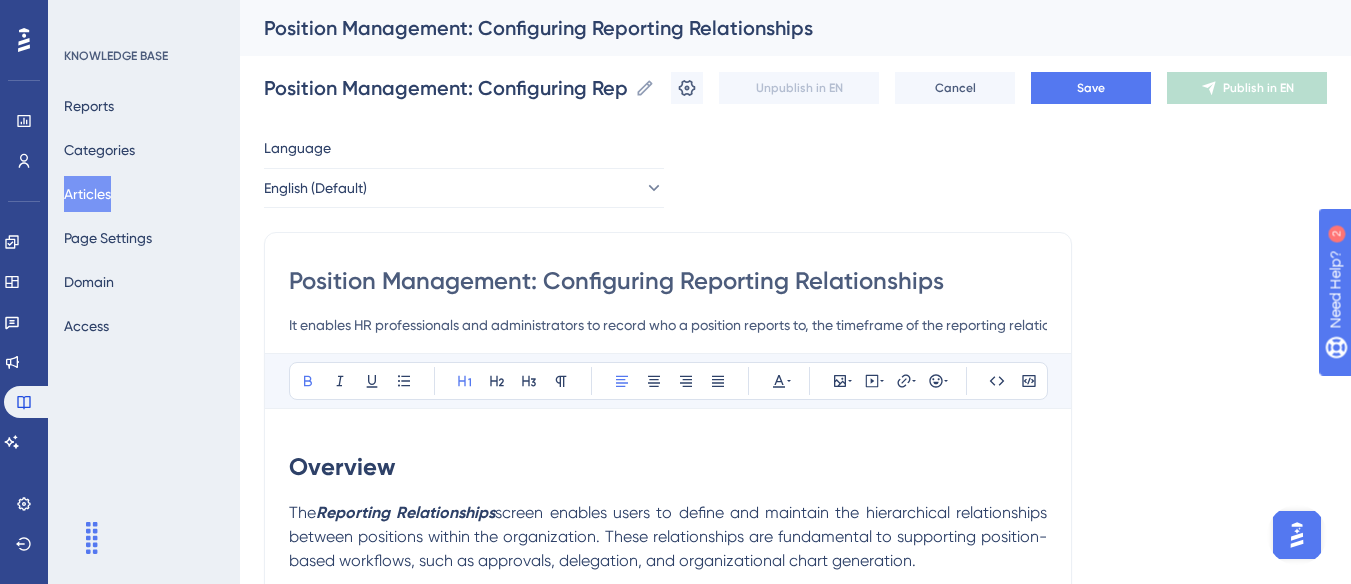 click on "It enables HR professionals and administrators to record who a position reports to, the timeframe of the reporting relationship, and the nature of the reporting type (e.g., direct, secondary)." at bounding box center [668, 325] 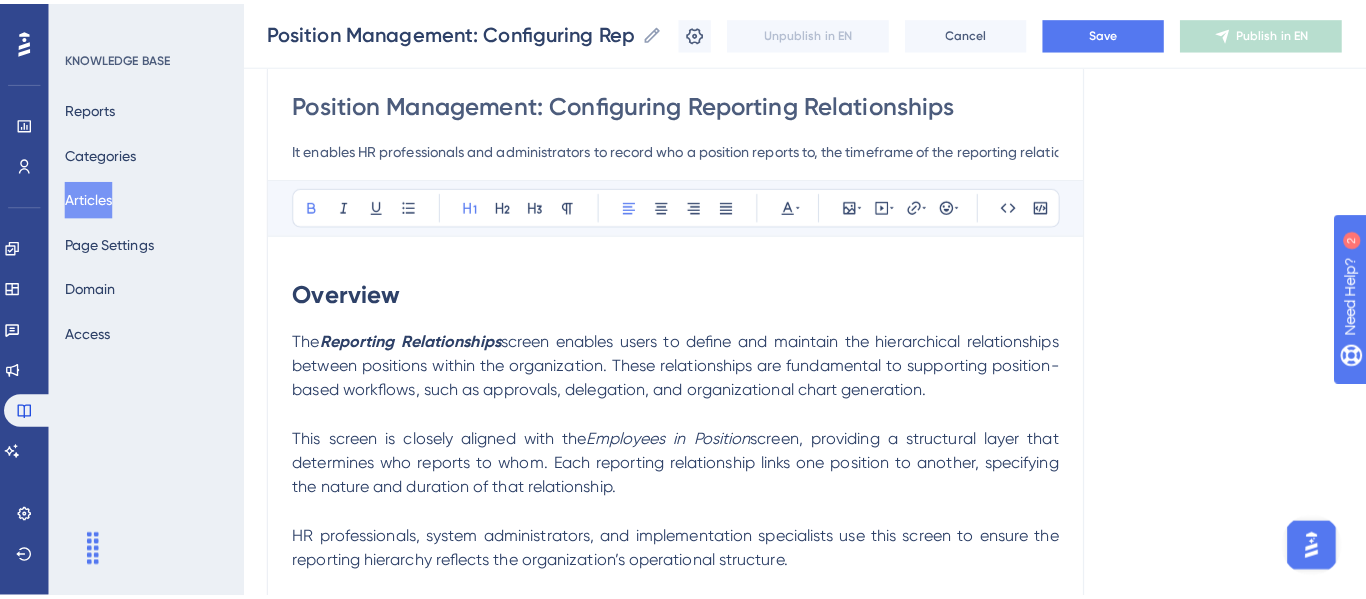 scroll, scrollTop: 200, scrollLeft: 0, axis: vertical 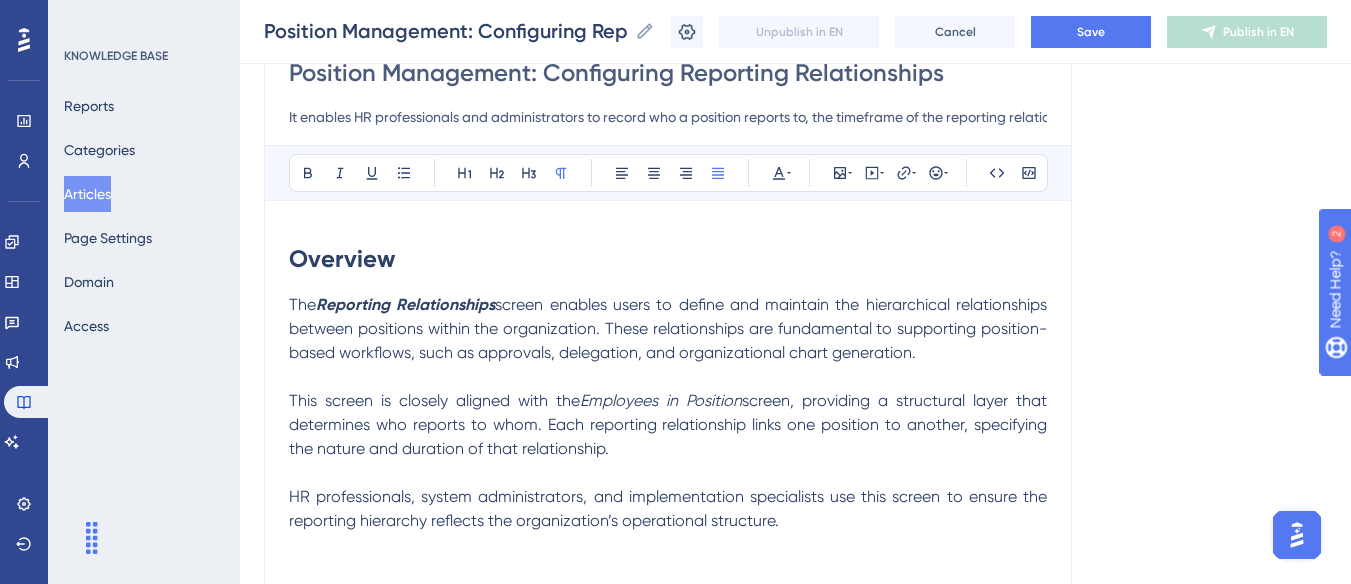 click at bounding box center (668, 377) 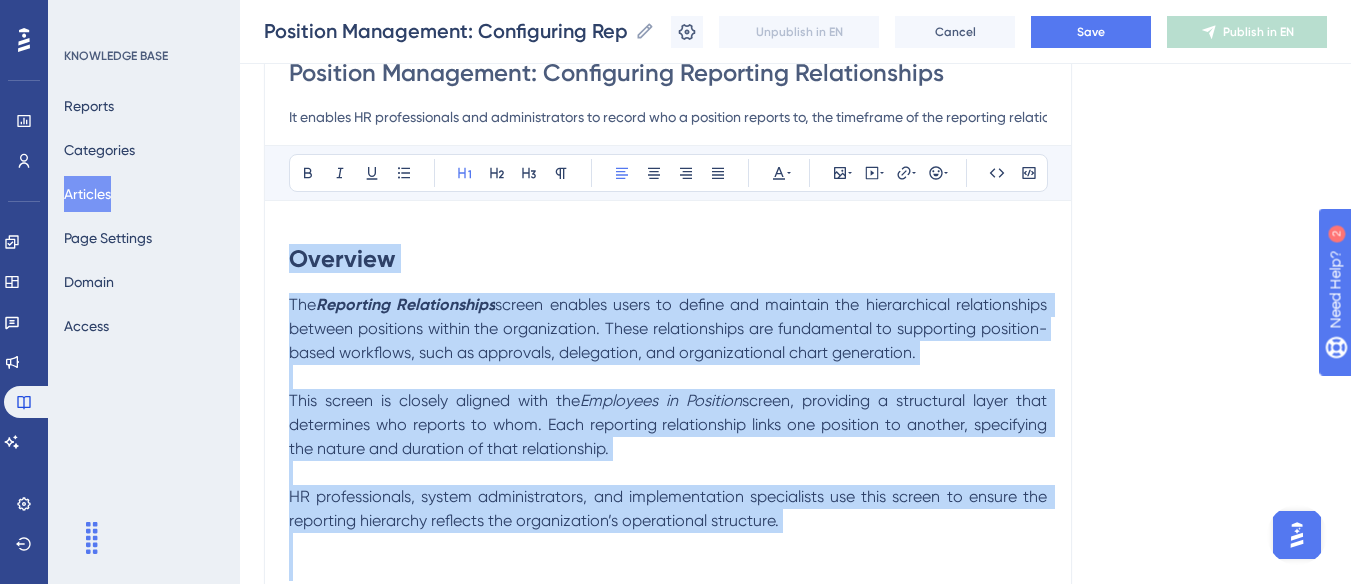 copy on "Loremips Dol  Sitametco Adipiscingeli  seddoe tempori utlab et dolore mag aliquaen adm veniamquisno exercitationu laboris nisialiqu exeaco con duisauteirur. Inrep voluptateveli ess cillumfugia nu pariaturex sintocca-cupid nonproide, sunt cu quioffici, deseruntmo, ani idestlaborumpe undeo istenatuse. Volu accusa do laudant totamre aper eaq  Ipsaquaea il Inventor  verita, quasiarch b vitaedicta expli nemo enimipsamq vol asperna au odit. Fugi consequun magnidolores eosra seq nesciunt ne porroqu, doloremadi num eiusmo tem incidunt ma quae etiamminusso. NO eligendioptio, cumque nihilimpeditqu, pla facerepossimus assumendare tem aute quibus of debiti rer necessita saepeeven voluptat rep recusandaeit’e hicteneturs delectusr. Voluptatibusm Aliasp doloribu asperiore repellatminim, nostru exe ullamcorp: Susc labo aliq  Commodico Quidmaximemol  molest. Har quidemre facilisex (distincti nam liberotempo) cums nobis eli op cumque ni imp minusq. Maximeplaceatf possimuso loremi do sitamet co a elitseddoeiu tempo. Incididu..." 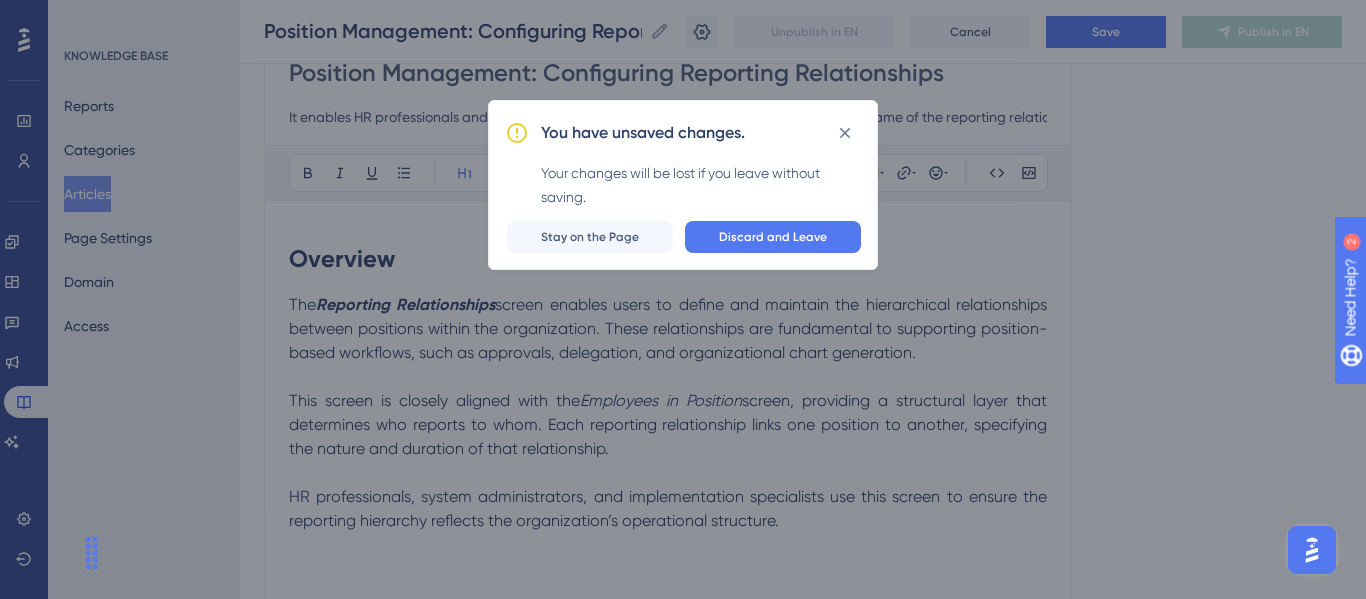 click on "You have unsaved changes. Your changes will be lost if you leave without saving. Discard and Leave Stay on the Page" at bounding box center [683, 299] 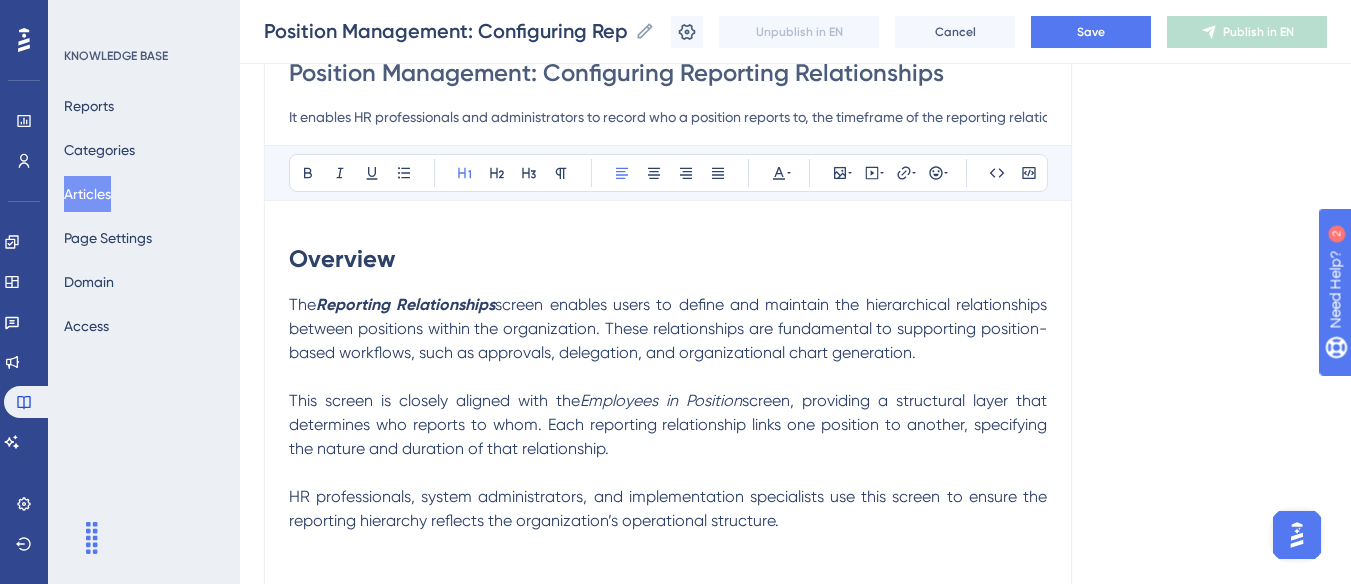 click on "Articles" at bounding box center [87, 194] 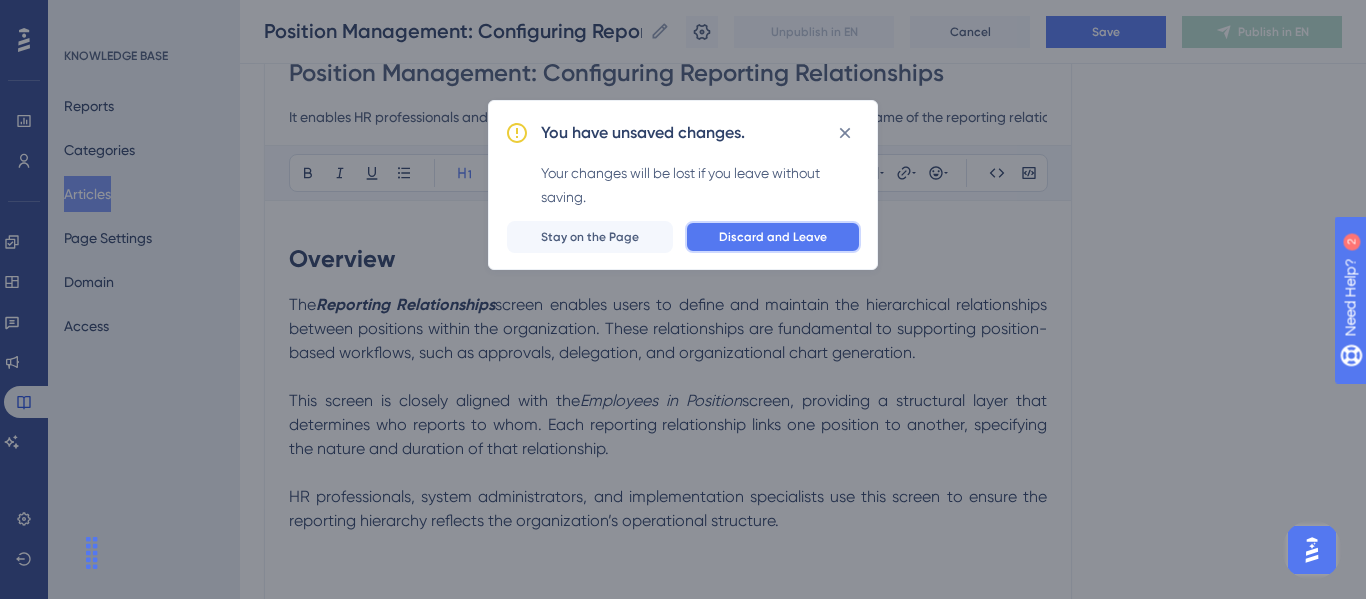click on "Discard and Leave" at bounding box center [773, 237] 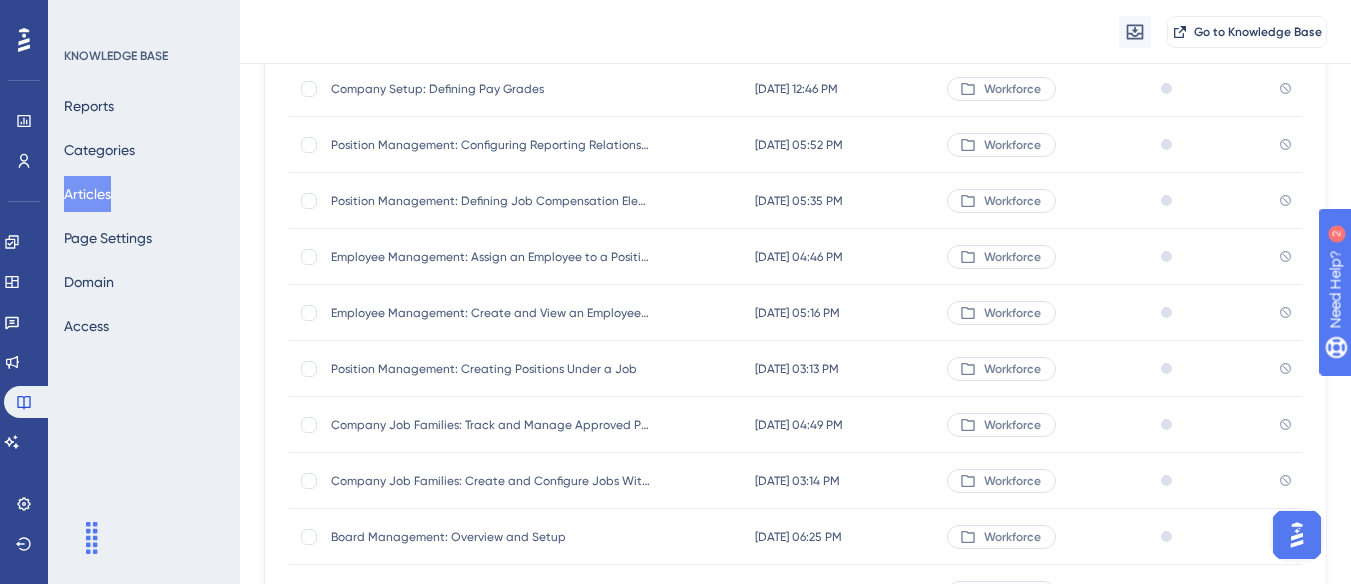 scroll, scrollTop: 300, scrollLeft: 0, axis: vertical 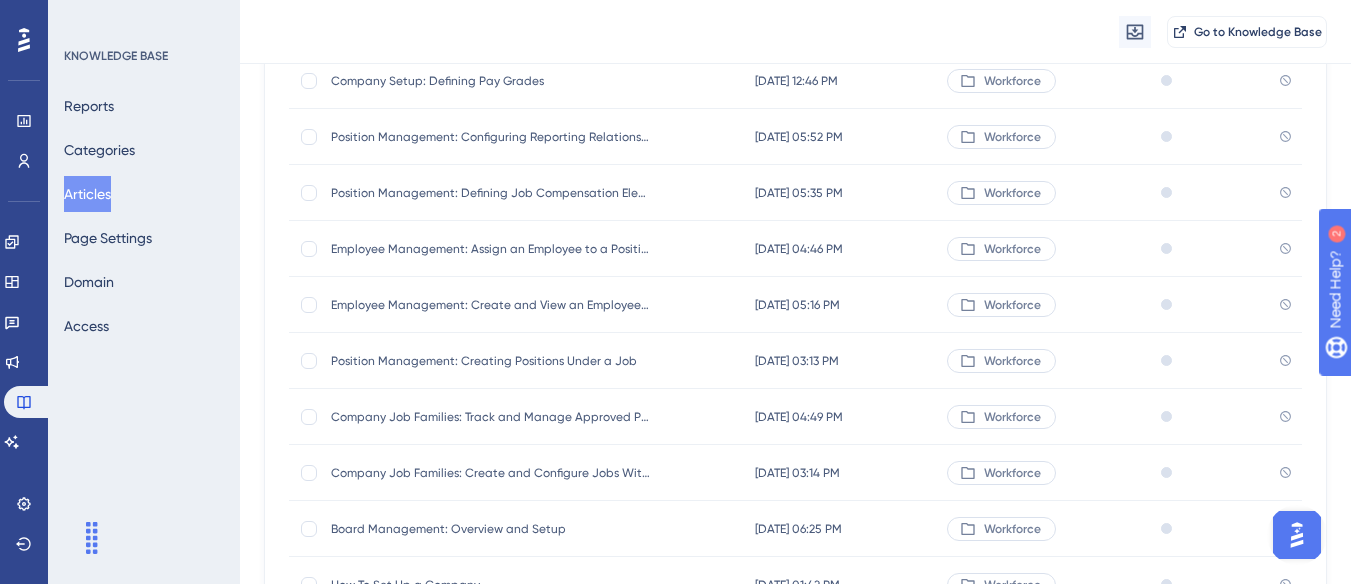 click on "Employee Management: Create and View an Employee Profile Employee Management: Create and View an Employee Profile" at bounding box center (491, 305) 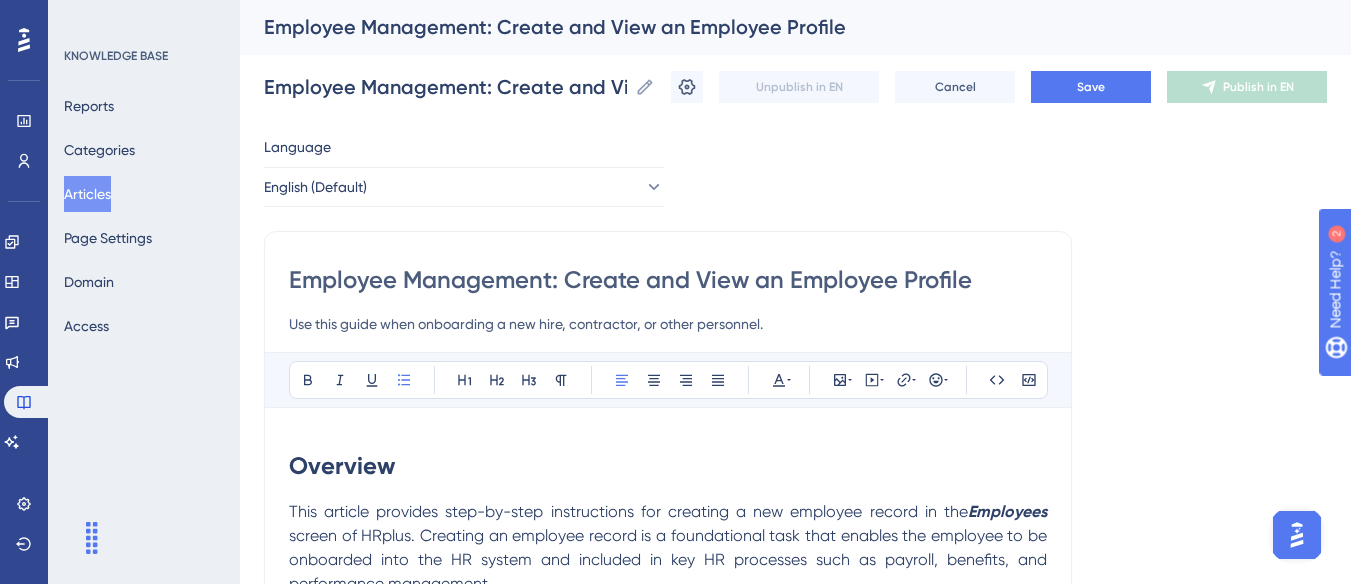 scroll, scrollTop: 0, scrollLeft: 0, axis: both 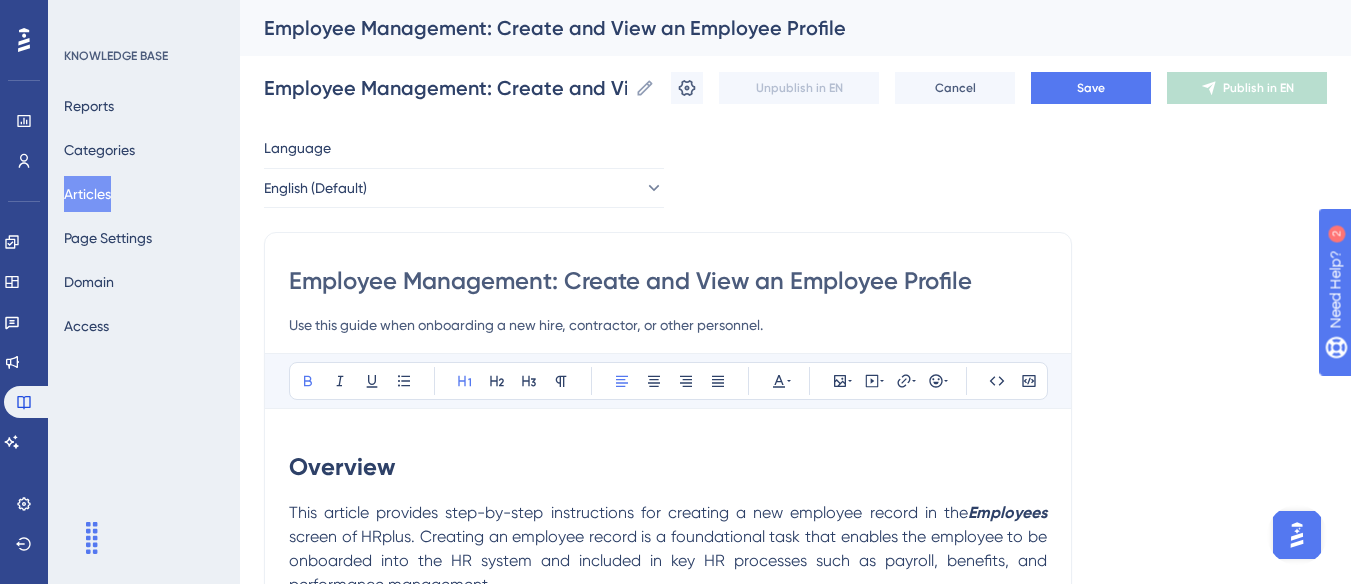 click on "Articles" at bounding box center (87, 194) 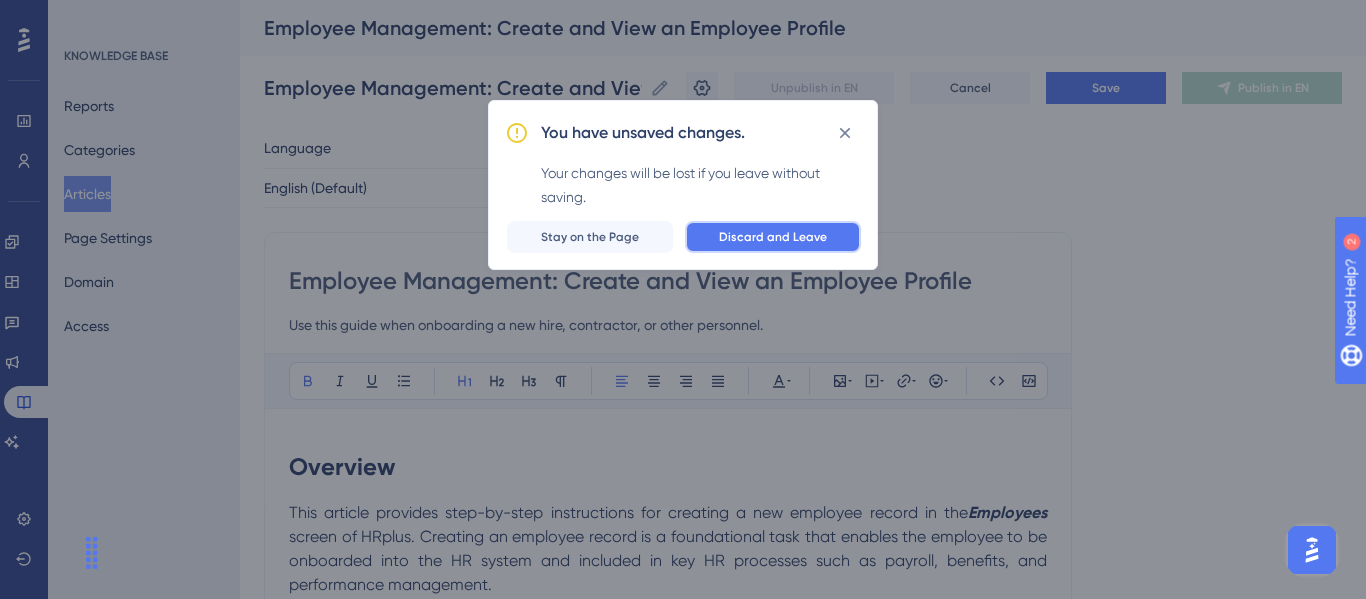 click on "Discard and Leave" at bounding box center (773, 237) 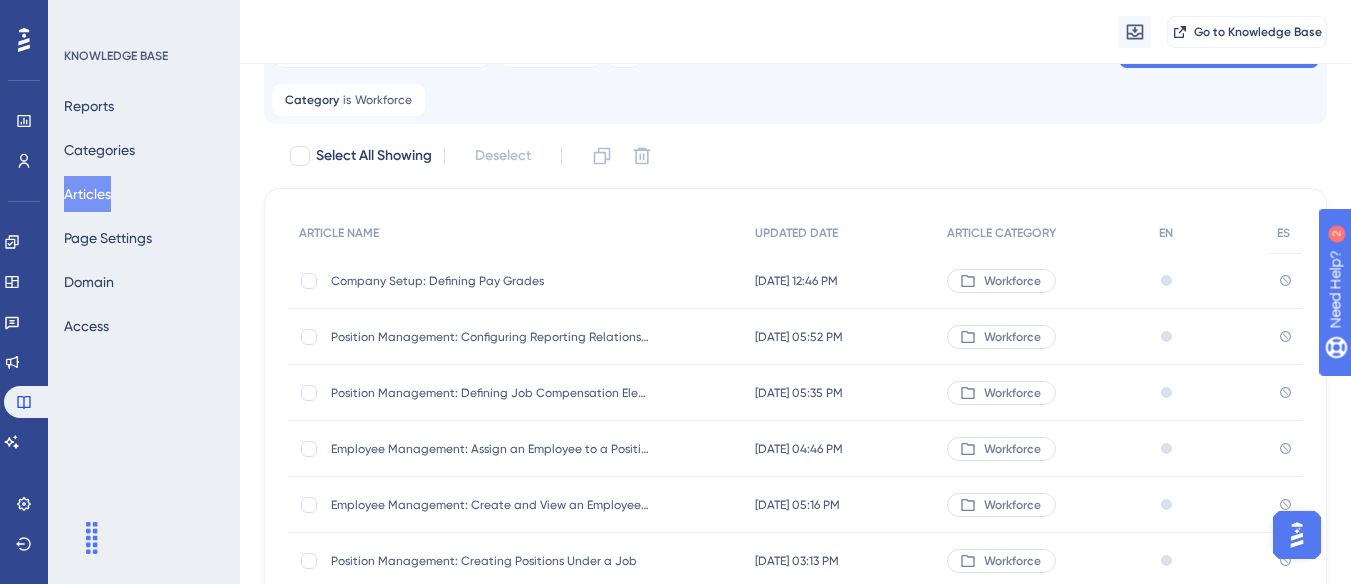 click on "Employee Management: Assign an Employee to a Position" at bounding box center [491, 449] 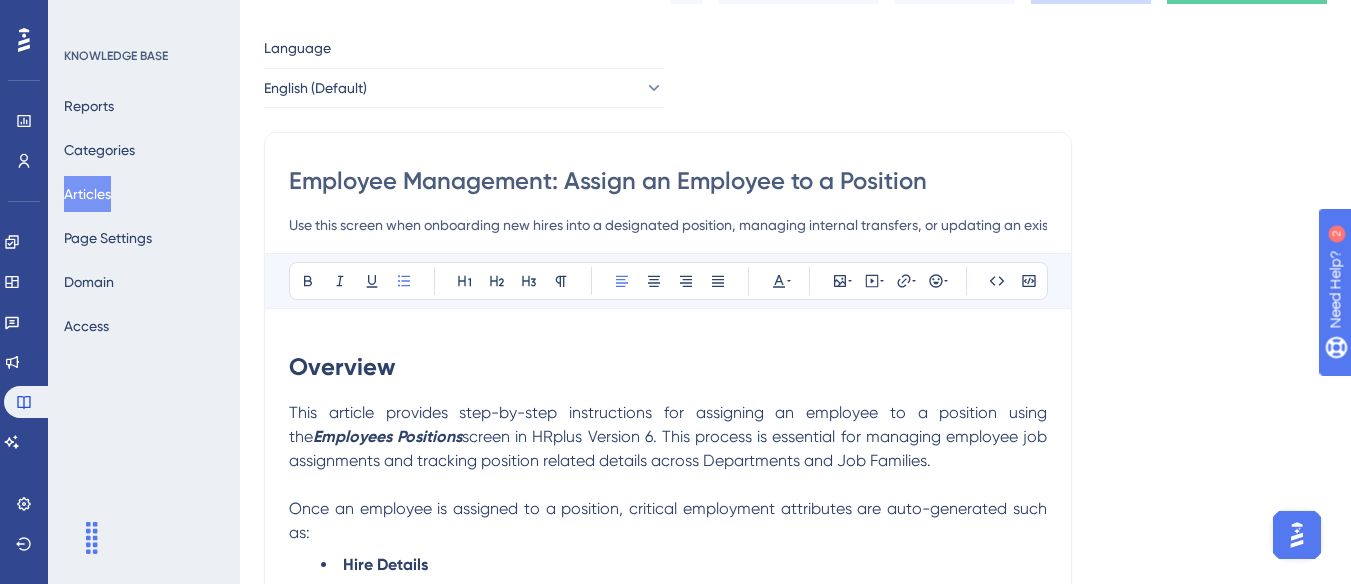 scroll, scrollTop: 919, scrollLeft: 0, axis: vertical 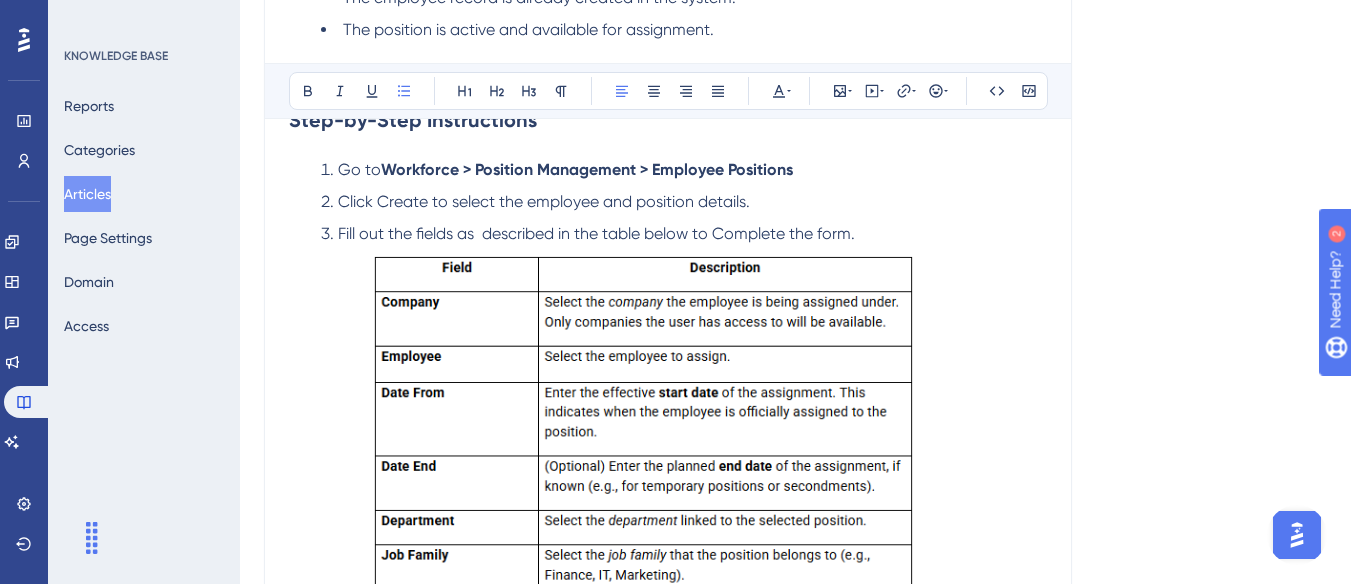 click on "Go to  Workforce > Position Management > Employee Positions Click Create to select the employee and position details. Fill out the fields as  described in the table below to Complete the form. Click  Create  to add the new record." at bounding box center (668, 574) 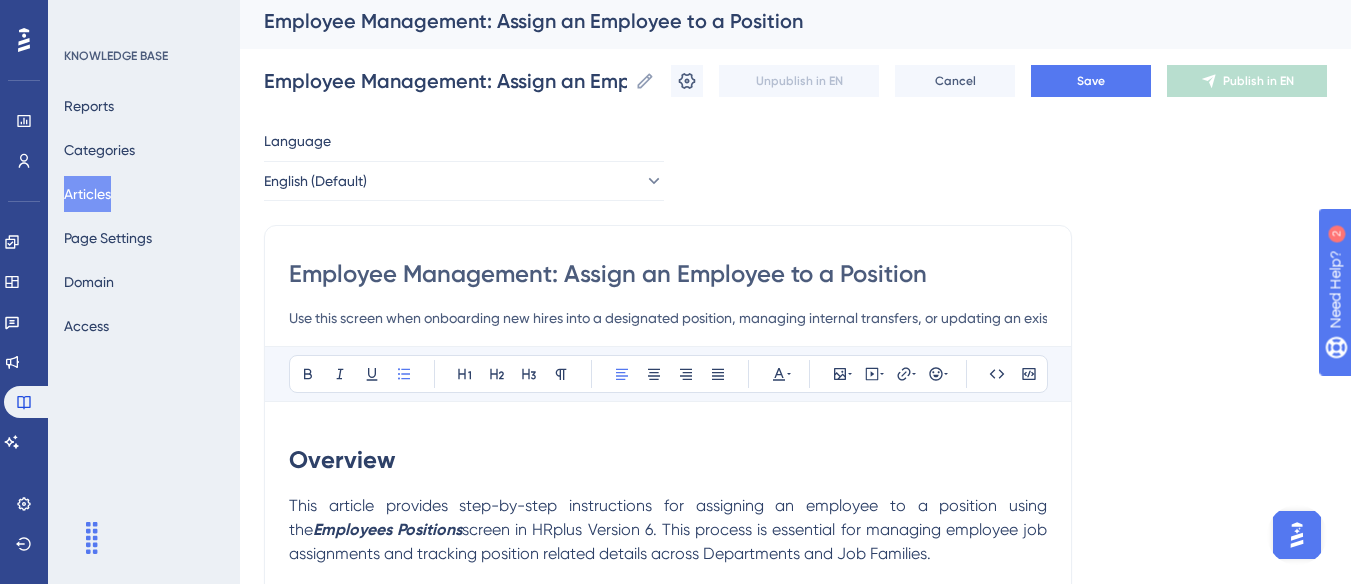 scroll, scrollTop: 0, scrollLeft: 0, axis: both 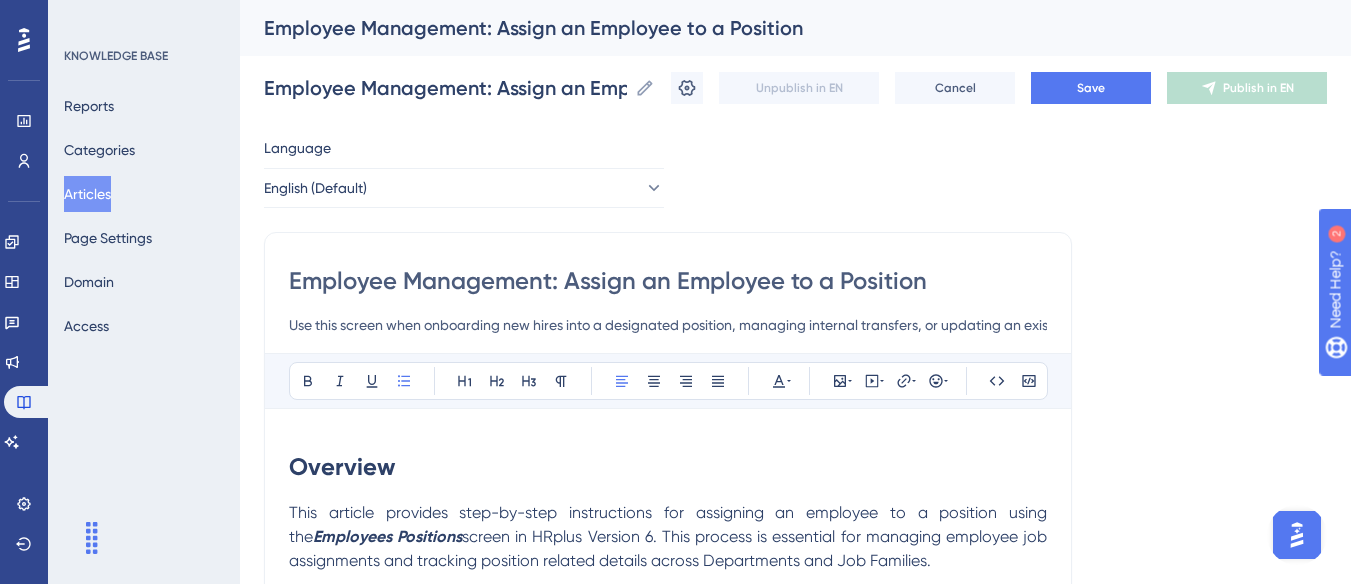 click on "Use this screen when onboarding new hires into a designated position, managing internal transfers, or updating an existing assignment due to organizational changes." at bounding box center (668, 325) 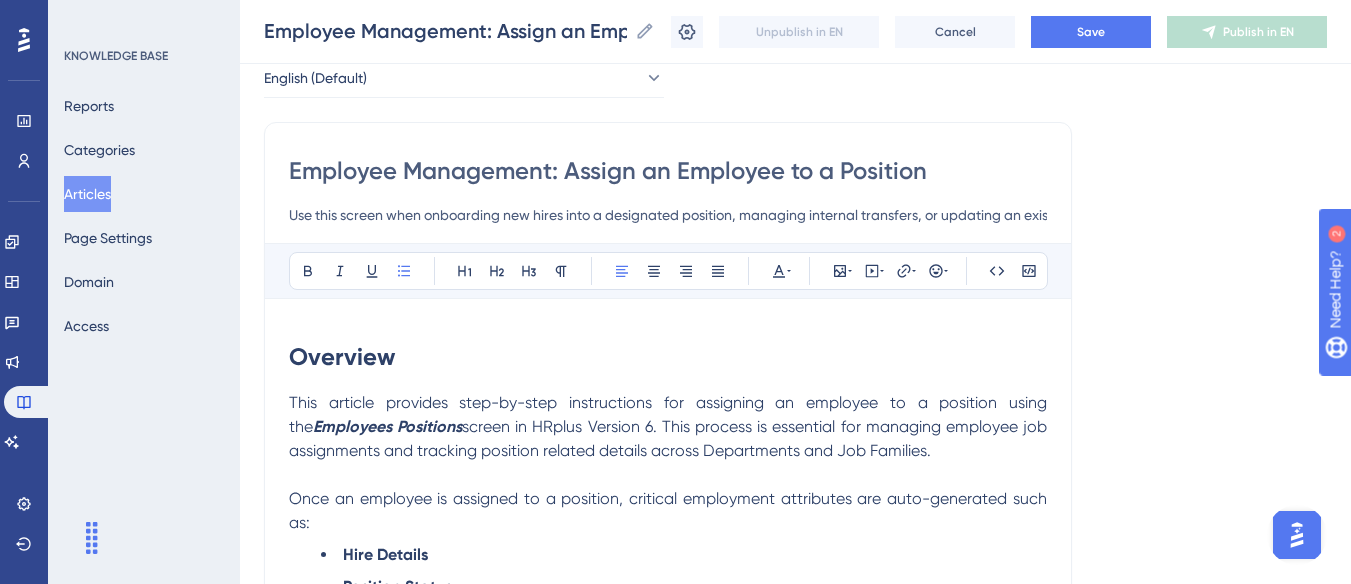 scroll, scrollTop: 200, scrollLeft: 0, axis: vertical 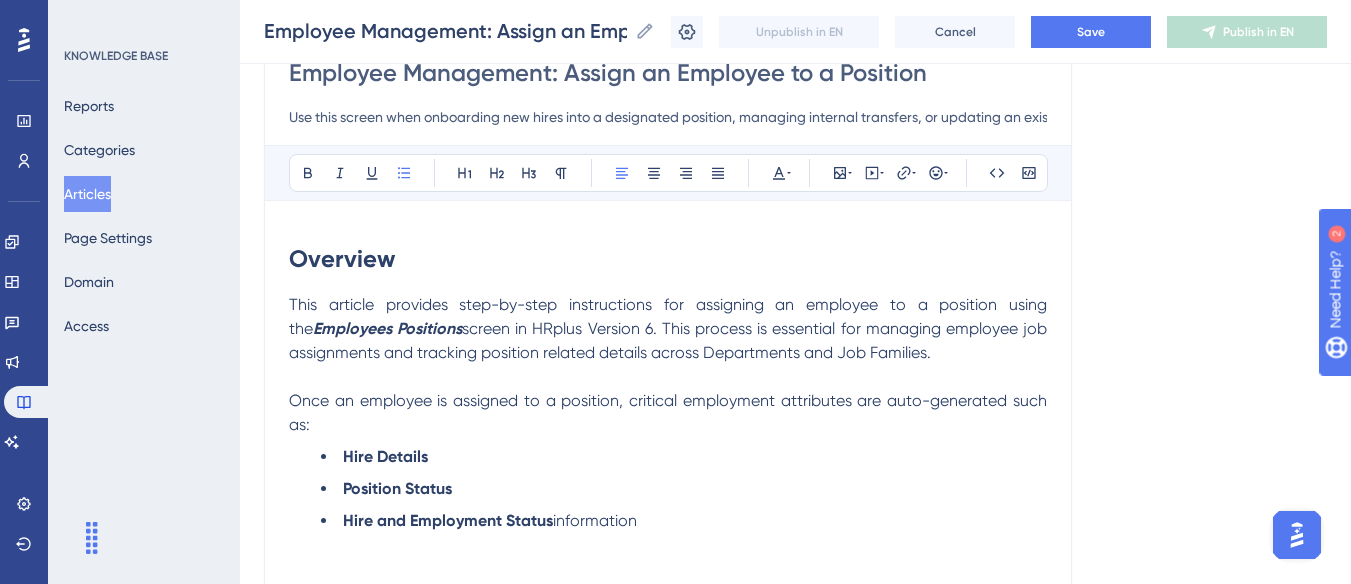 click on "Once an employee is assigned to a position, critical employment attributes are auto-generated such as:" at bounding box center (670, 412) 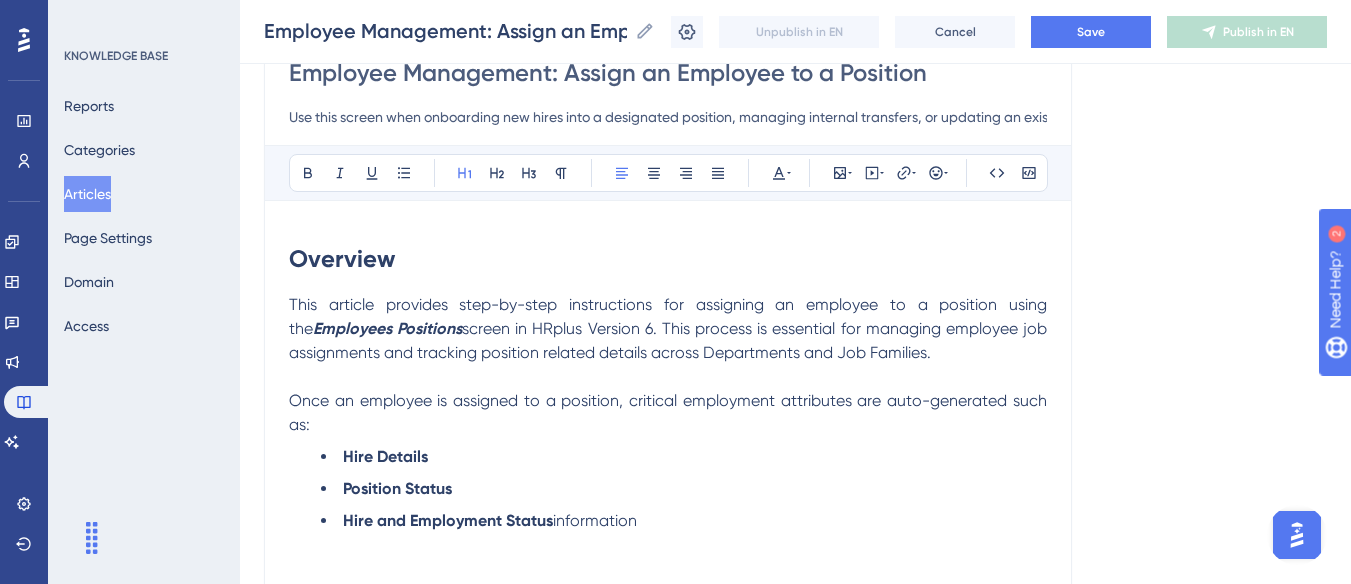 copy on "Overview This article provides step-by-step instructions for assigning an employee to a position using the  Employees Positions  screen in HRplus Version 6. This process is essential for managing employee job assignments and tracking position related details across Departments and Job Families. Once an employee is assigned to a position, critical employment attributes are auto-generated such as: Hire Details Position Status Hire and Employment Status  information Prerequisites Before performing this task, ensure the following: You have  HR Manager  role or  Employee Positions  access. The employee record is already created in the system. The position is active and available for assignment. Step-by-Step Instructions Go to  Workforce > Position Management > Employee Positions Click Create to select the employee and position details. Fill out the fields as  described in the table below to Complete the form. Click  Create  to add the new record. Figure 1. Assign Employee to Position Best Practices Always revie..." 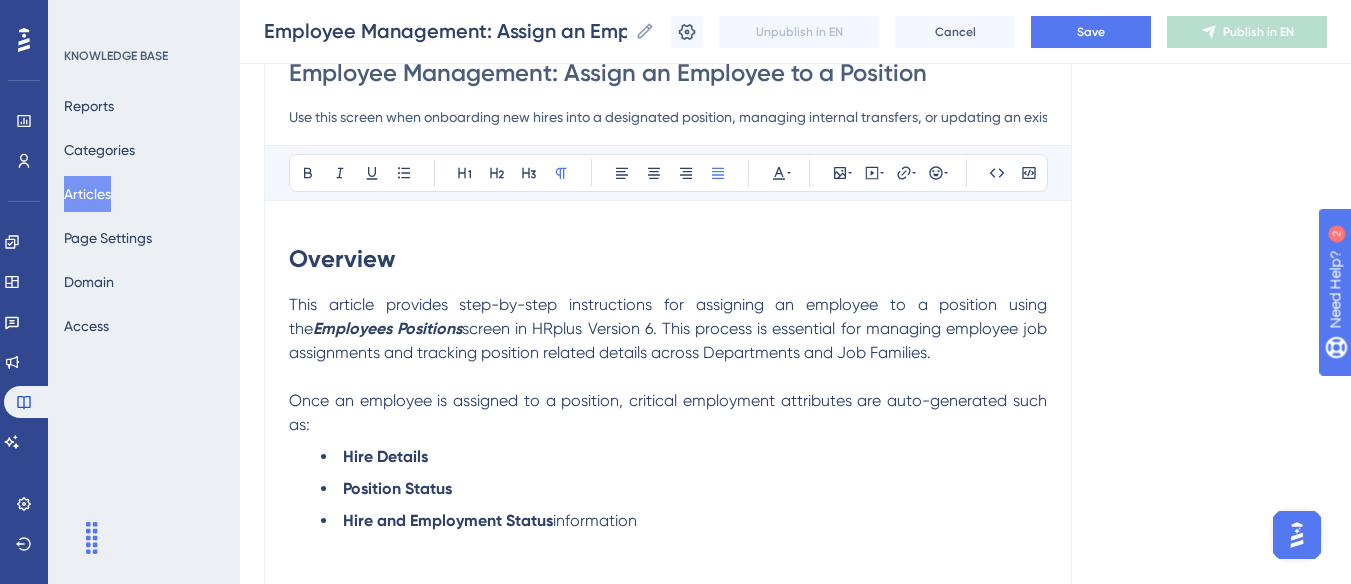 click on "This article provides step-by-step instructions for assigning an employee to a position using the  Employees Positions  screen in HRplus Version 6. This process is essential for managing employee job assignments and tracking position related details across Departments and Job Families." at bounding box center [668, 329] 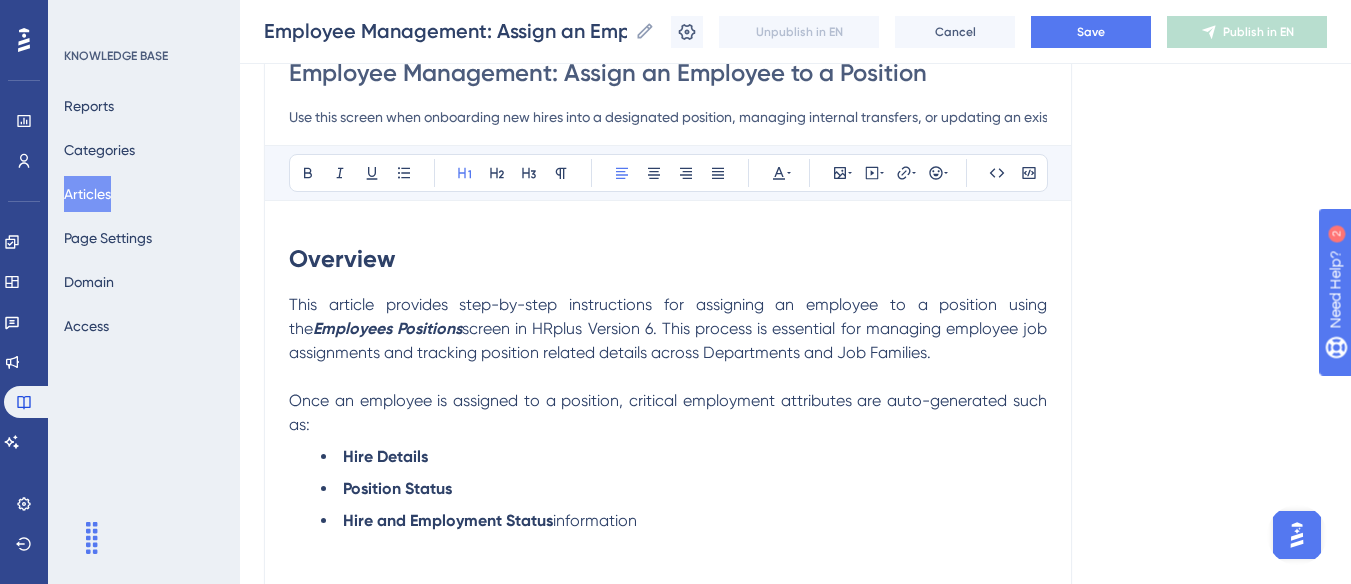 copy on "Overview This article provides step-by-step instructions for assigning an employee to a position using the  Employees Positions  screen in HRplus Version 6. This process is essential for managing employee job assignments and tracking position related details across Departments and Job Families. Once an employee is assigned to a position, critical employment attributes are auto-generated such as: Hire Details Position Status Hire and Employment Status  information Prerequisites Before performing this task, ensure the following: You have  HR Manager  role or  Employee Positions  access. The employee record is already created in the system. The position is active and available for assignment. Step-by-Step Instructions Go to  Workforce > Position Management > Employee Positions Click Create to select the employee and position details. Fill out the fields as  described in the table below to Complete the form. Click  Create  to add the new record. Figure 1. Assign Employee to Position Best Practices Always revie..." 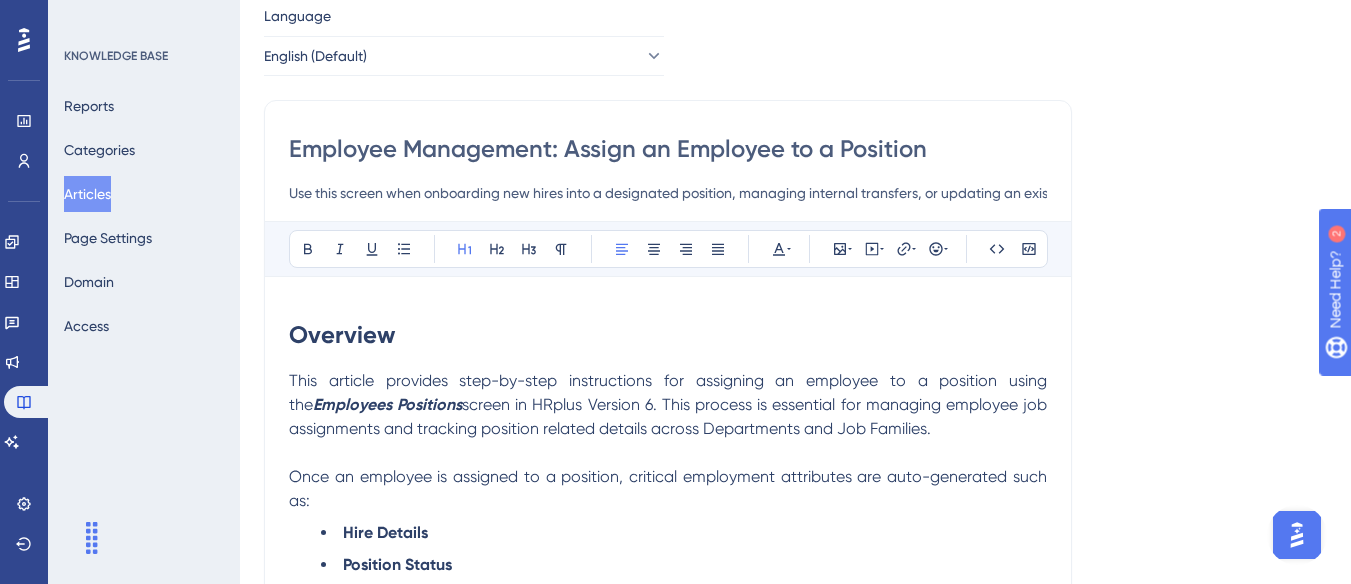 scroll, scrollTop: 0, scrollLeft: 0, axis: both 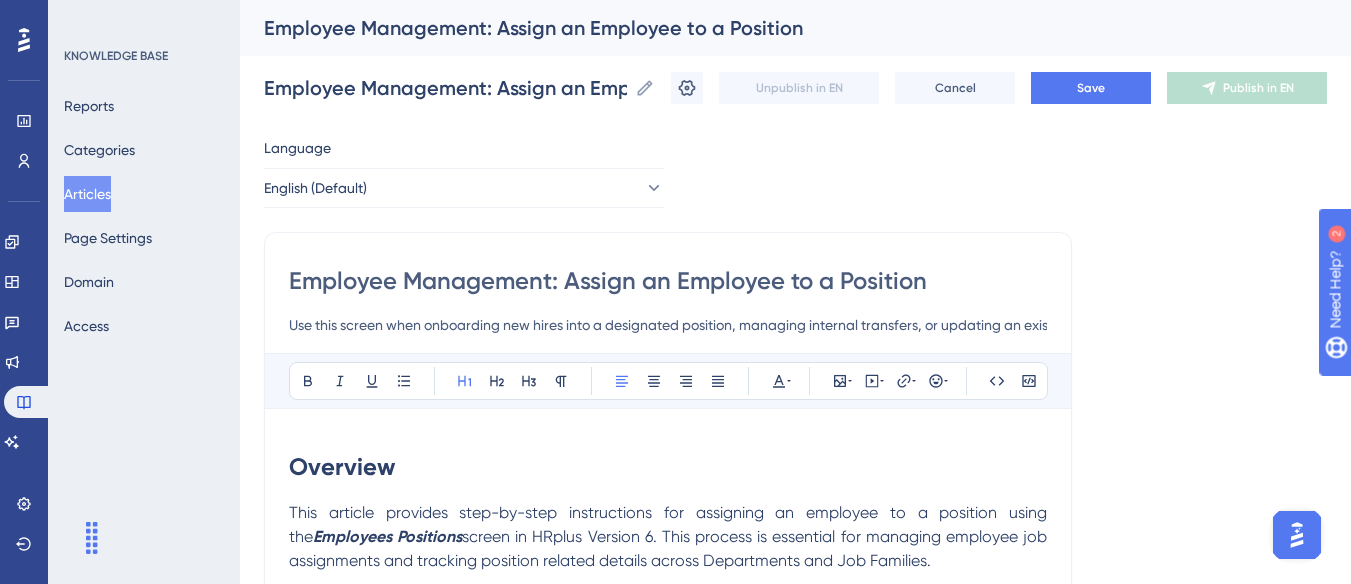 click on "Use this screen when onboarding new hires into a designated position, managing internal transfers, or updating an existing assignment due to organizational changes." at bounding box center [668, 325] 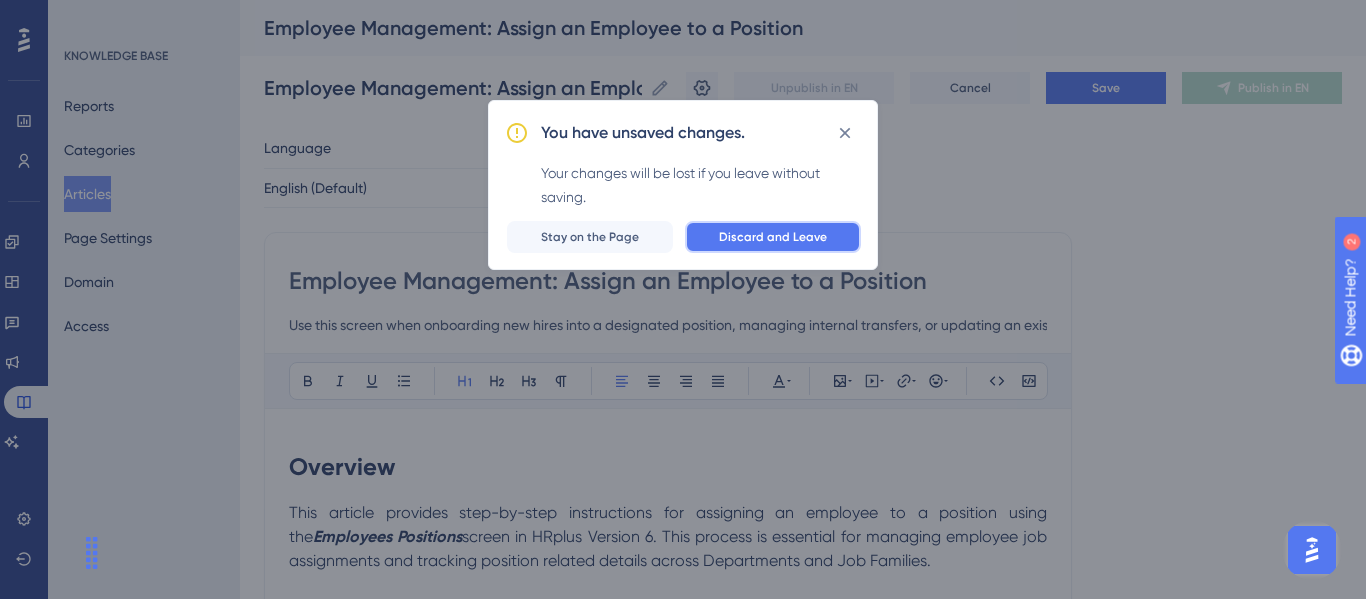 click on "Discard and Leave" at bounding box center (773, 237) 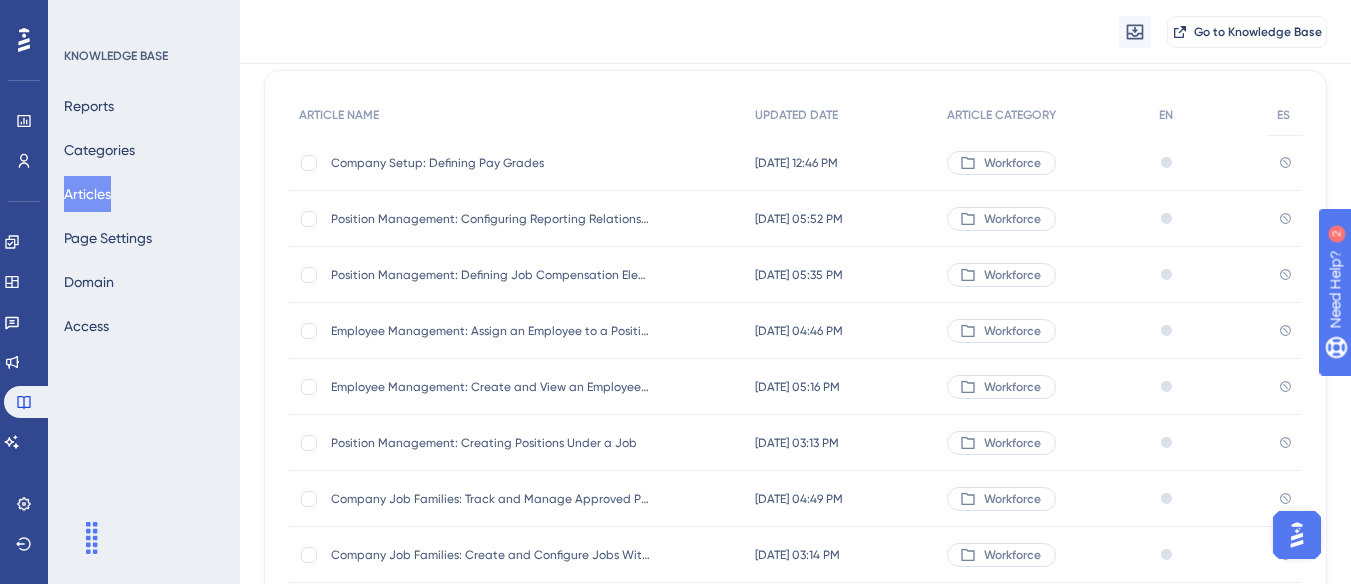scroll, scrollTop: 182, scrollLeft: 0, axis: vertical 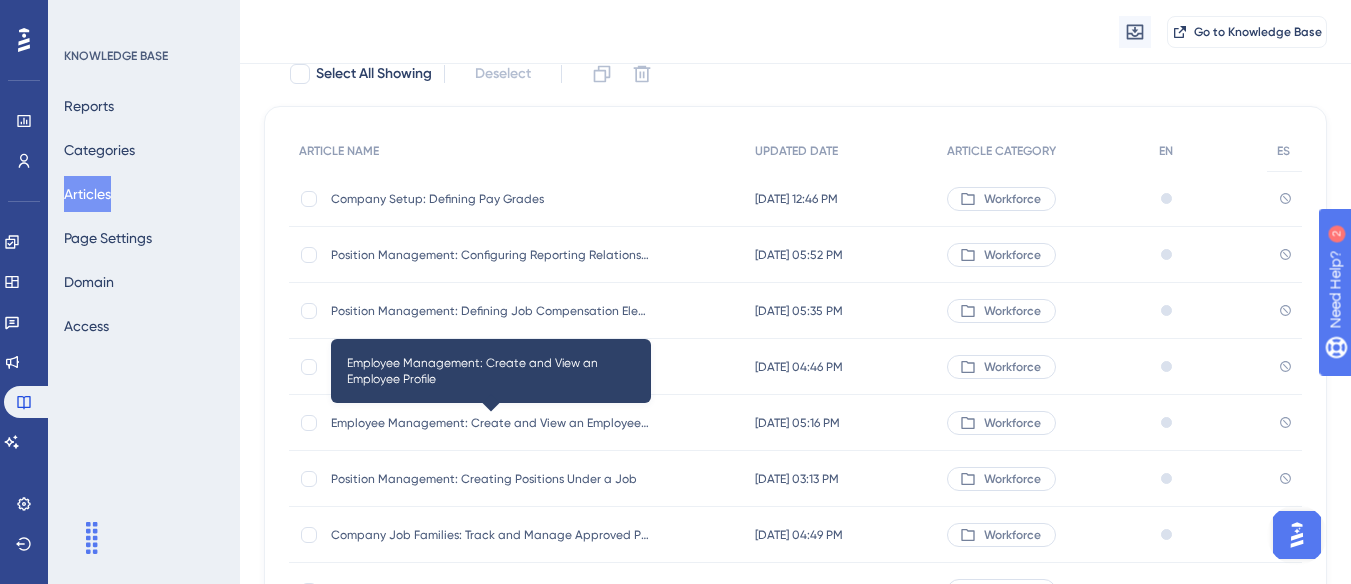 click on "Employee Management: Create and View an Employee Profile" at bounding box center (491, 423) 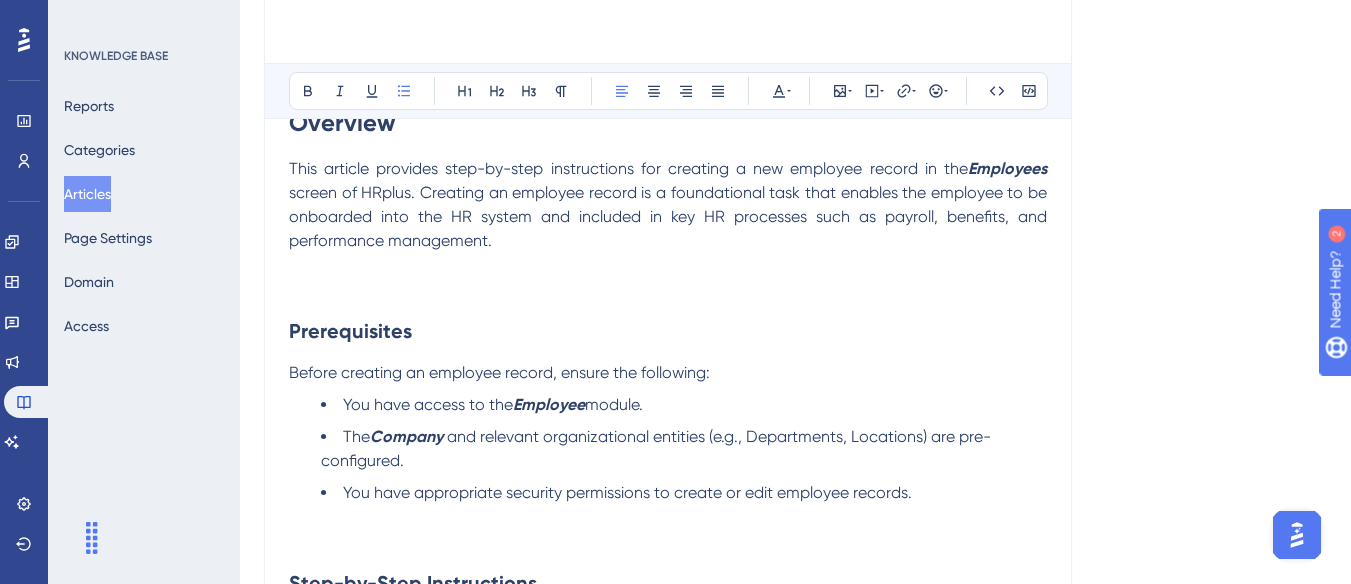 scroll, scrollTop: 343, scrollLeft: 0, axis: vertical 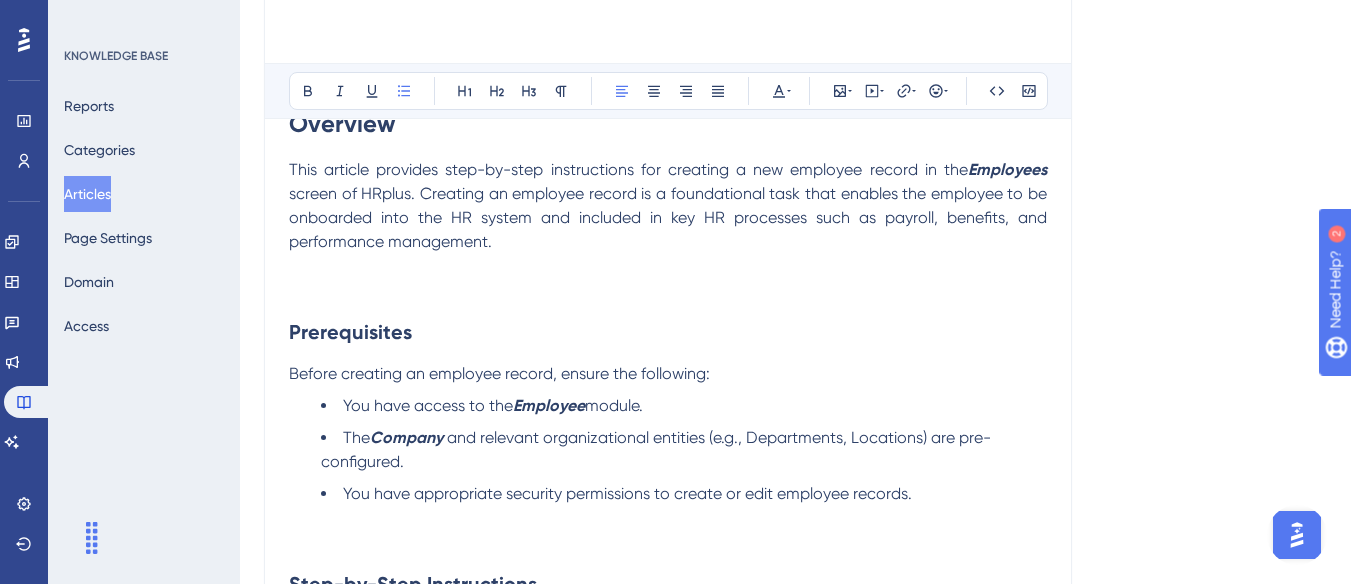 click on "Prerequisites" at bounding box center [668, 332] 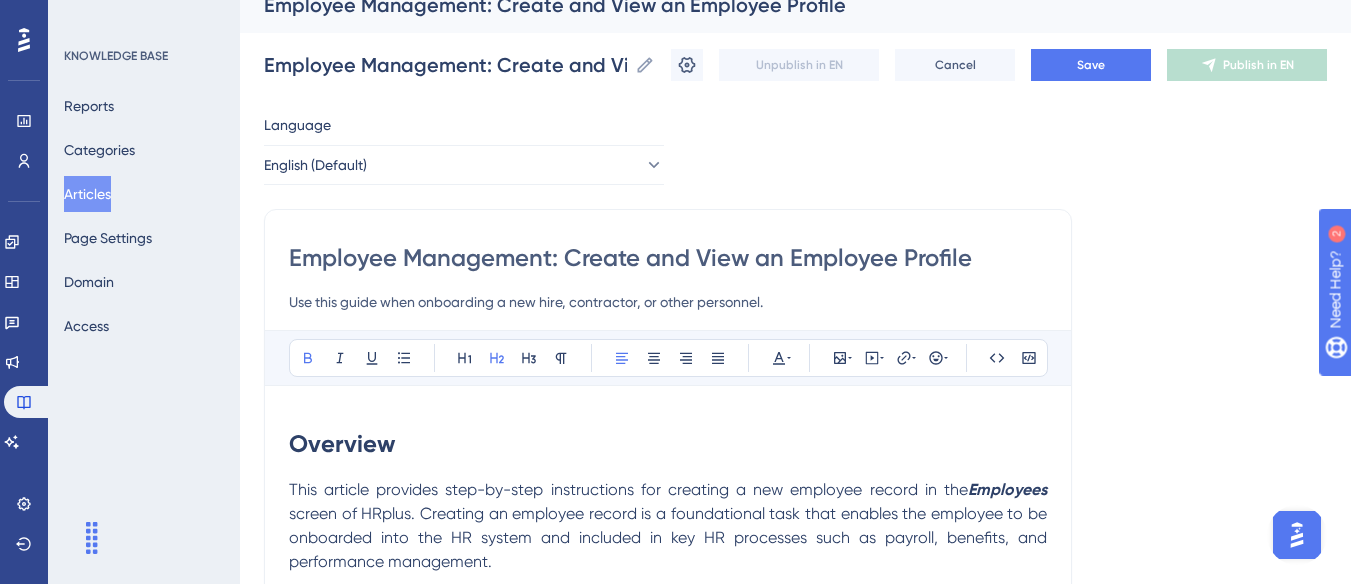 scroll, scrollTop: 0, scrollLeft: 0, axis: both 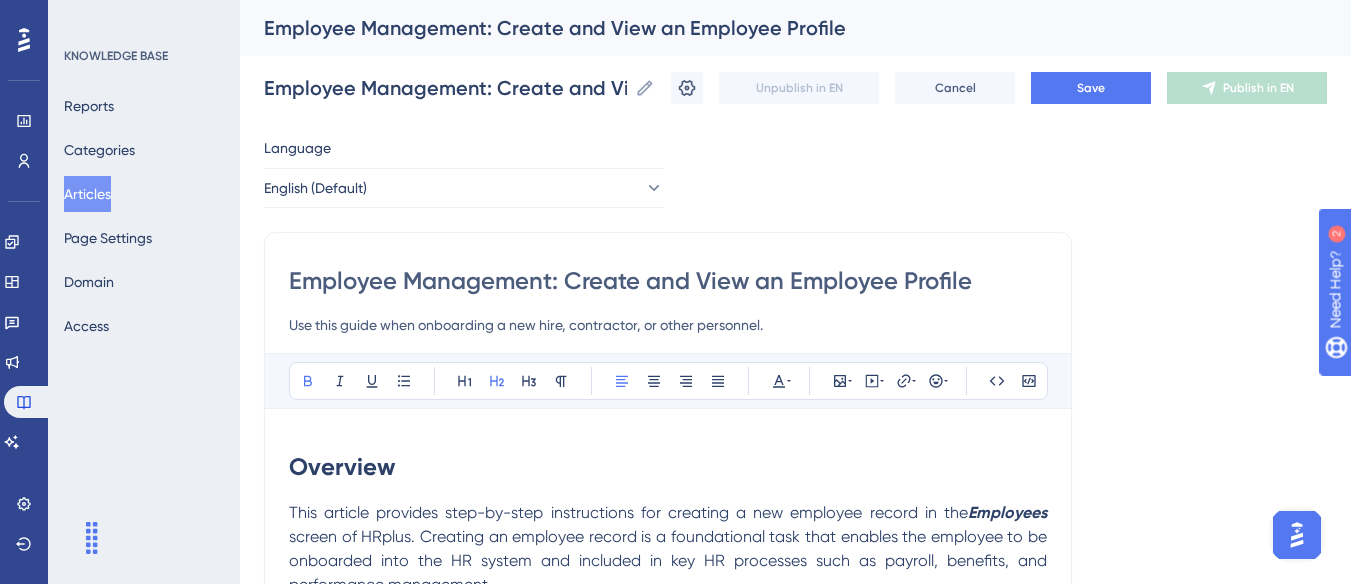 click on "Use this guide when onboarding a new hire, contractor, or other personnel." at bounding box center (668, 325) 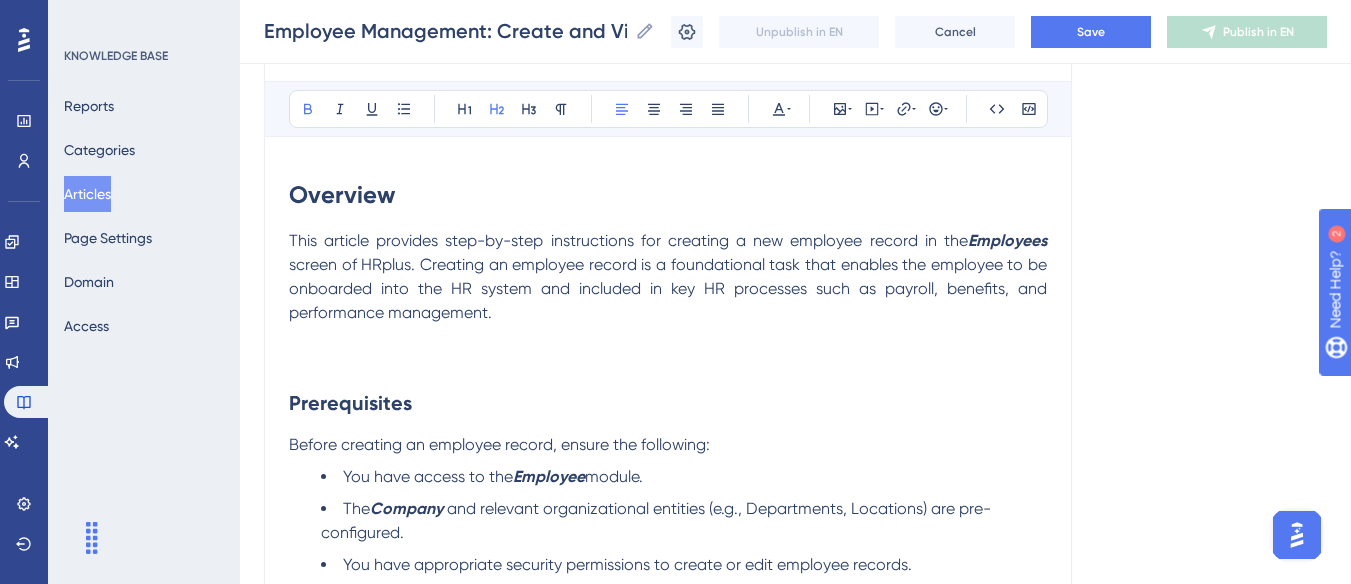 scroll, scrollTop: 300, scrollLeft: 0, axis: vertical 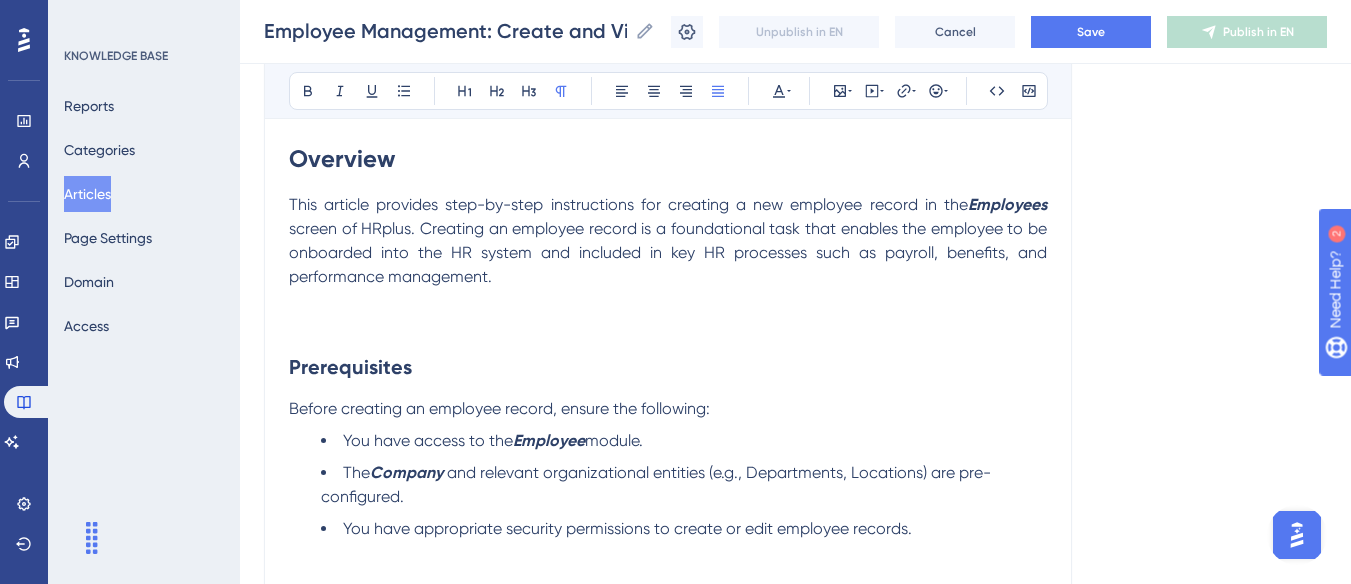 click on "This article provides step-by-step instructions for creating a new employee record in the  Employees   screen of HRplus. Creating an employee record is a foundational task that enables the employee to be onboarded into the HR system and included in key HR processes such as payroll, benefits, and performance management." at bounding box center [668, 241] 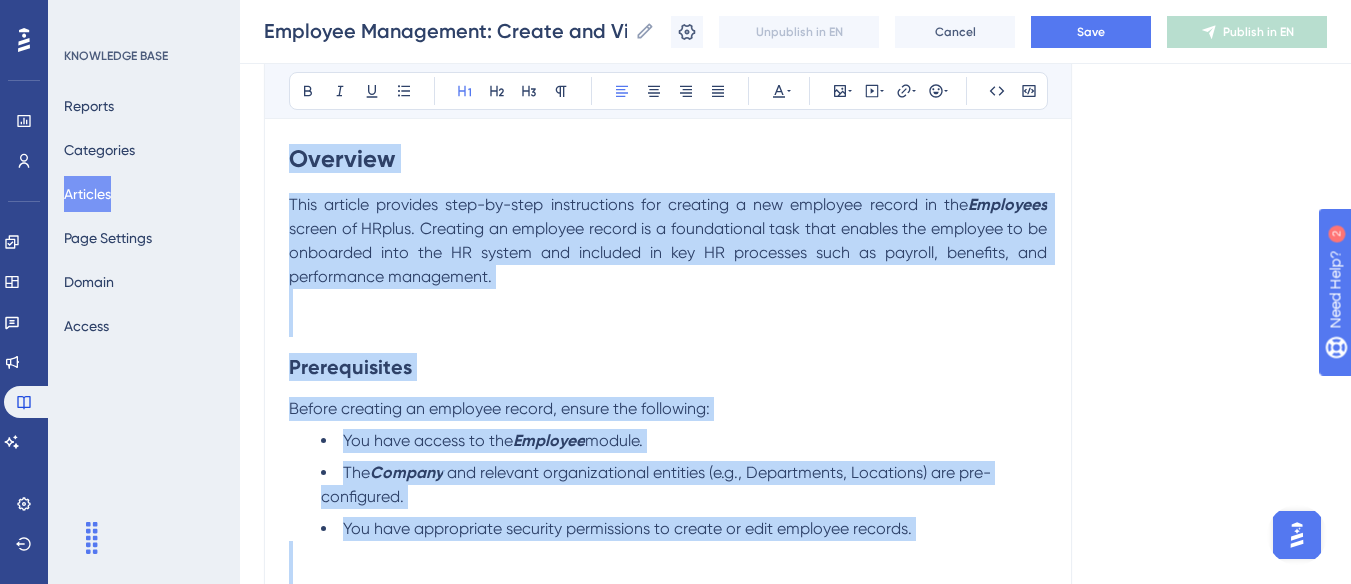 copy on "Overview This article provides step-by-step instructions for creating a new employee record in the  Employees   screen of HRplus. Creating an employee record is a foundational task that enables the employee to be onboarded into the HR system and included in key HR processes such as payroll, benefits, and performance management. Prerequisites Before creating an employee record, ensure the following: You have access to the  Employee  module. The  Company   and relevant organizational entities (e.g., Departments, Locations) are pre-configured. You have appropriate security permissions to create or edit employee records. Step-by-Step Instructions Create a New Employee Profile Navigate to: Workforce > Employees Click   Create Employee . Complete the following fields : Click   Save  to create the employee profile. Figure 1. Create Employee Record View an Existing Employee Profile Navigate to:  Workforce >   Employees In the employee listing, locate the employee whose profile you want to view. Click the  View  ic..." 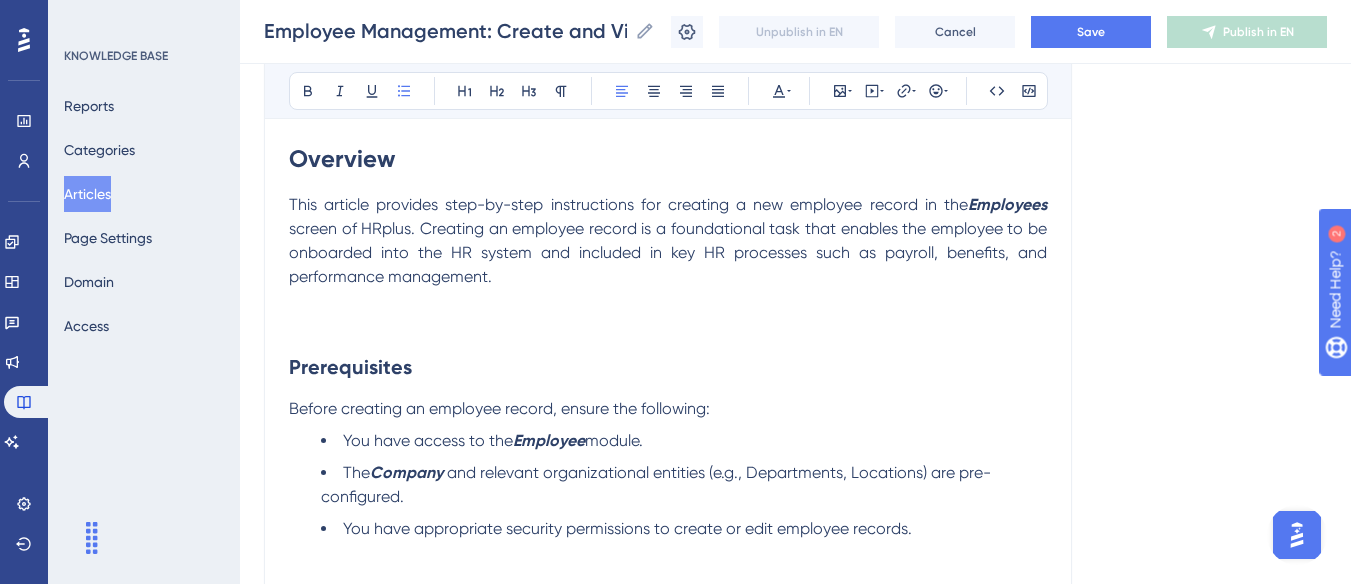 scroll, scrollTop: 1143, scrollLeft: 0, axis: vertical 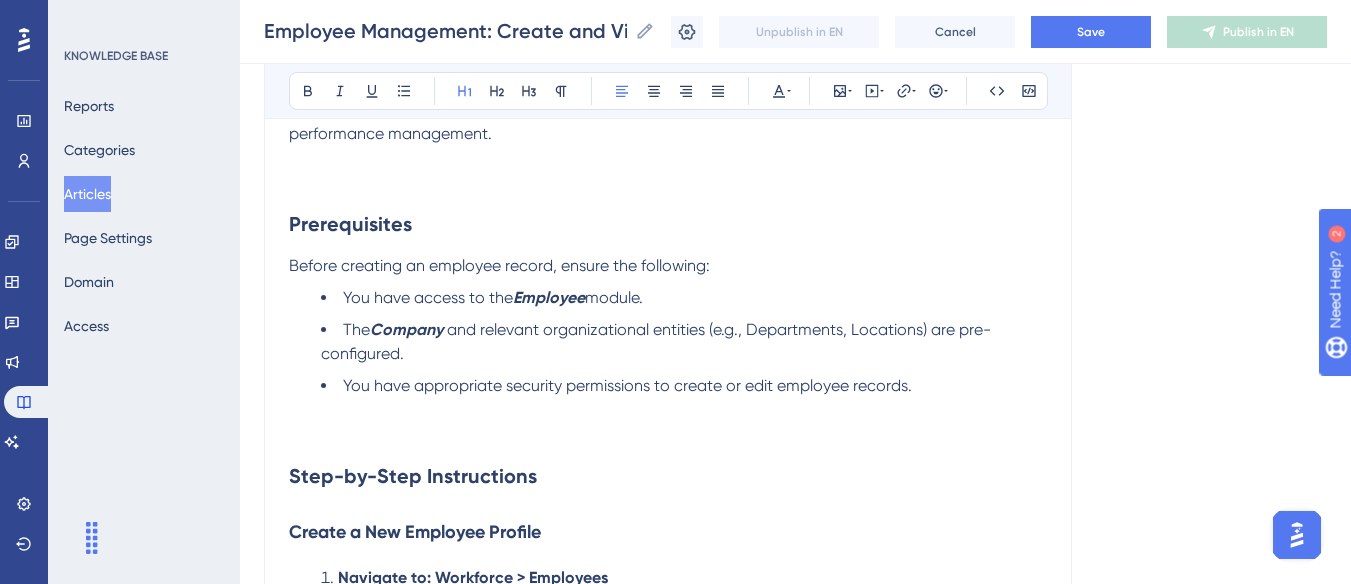 click on "and relevant organizational entities (e.g., Departments, Locations) are pre-configured." at bounding box center [656, 341] 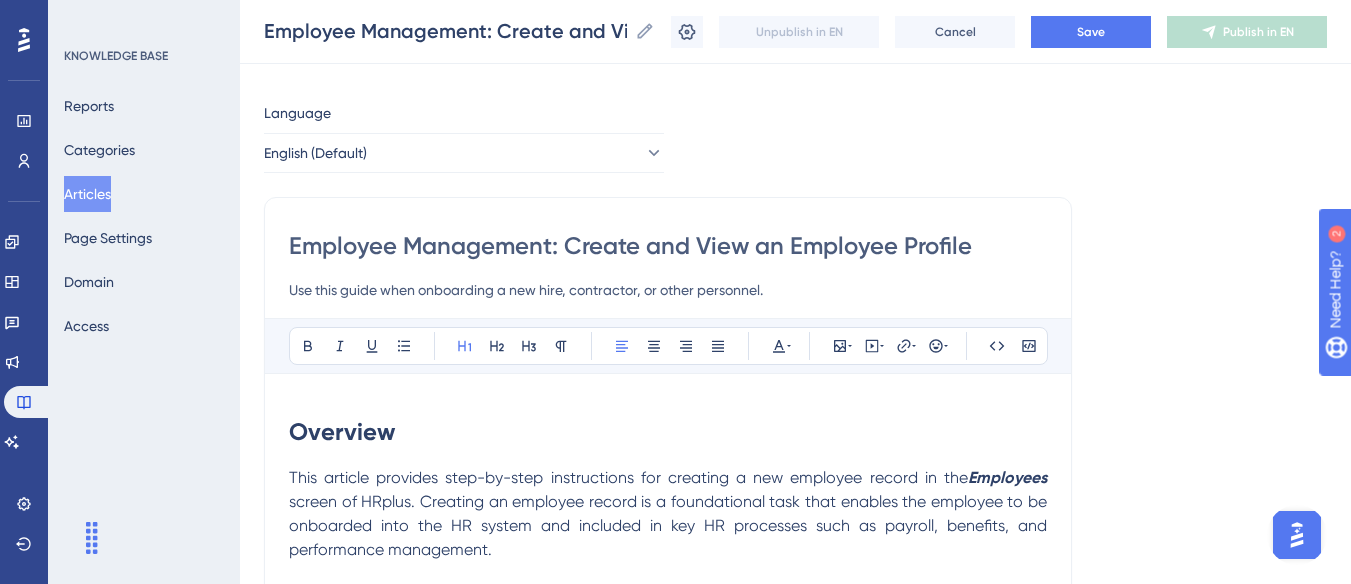 scroll, scrollTop: 0, scrollLeft: 0, axis: both 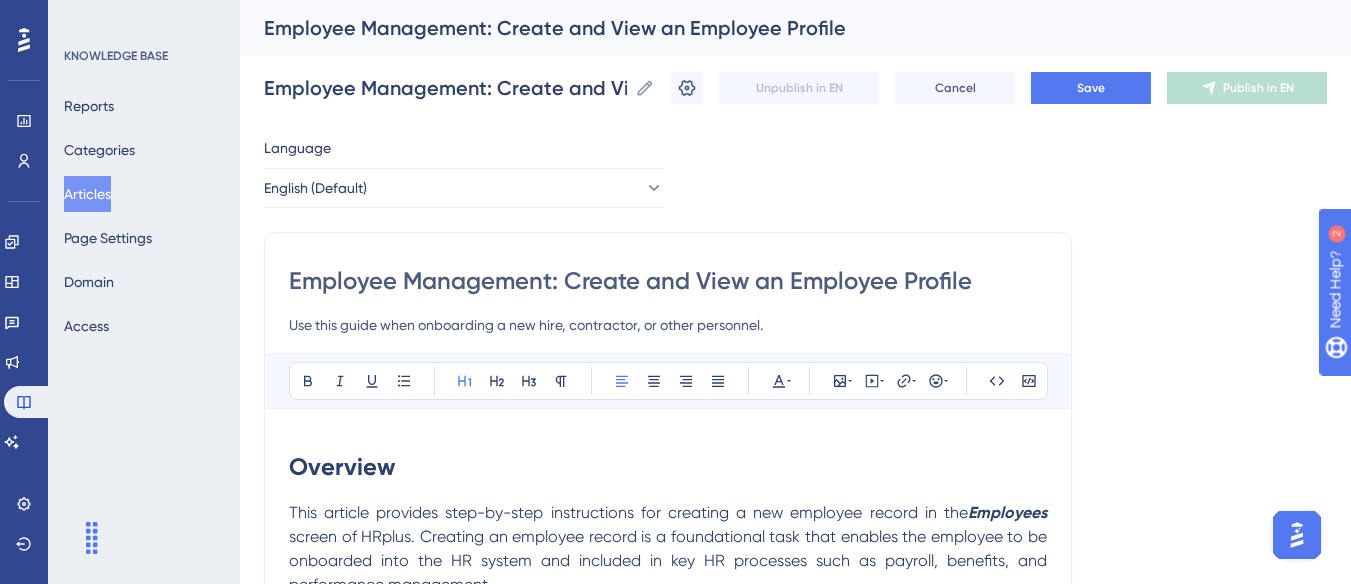click on "Overview" at bounding box center (668, 467) 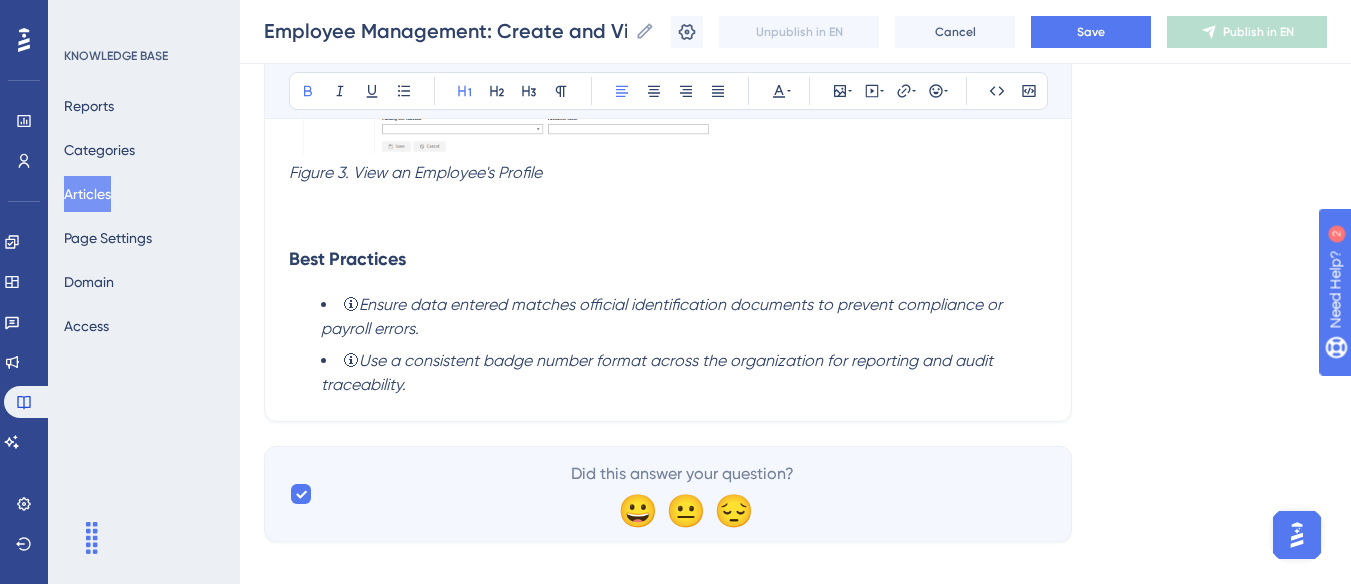 scroll, scrollTop: 2762, scrollLeft: 0, axis: vertical 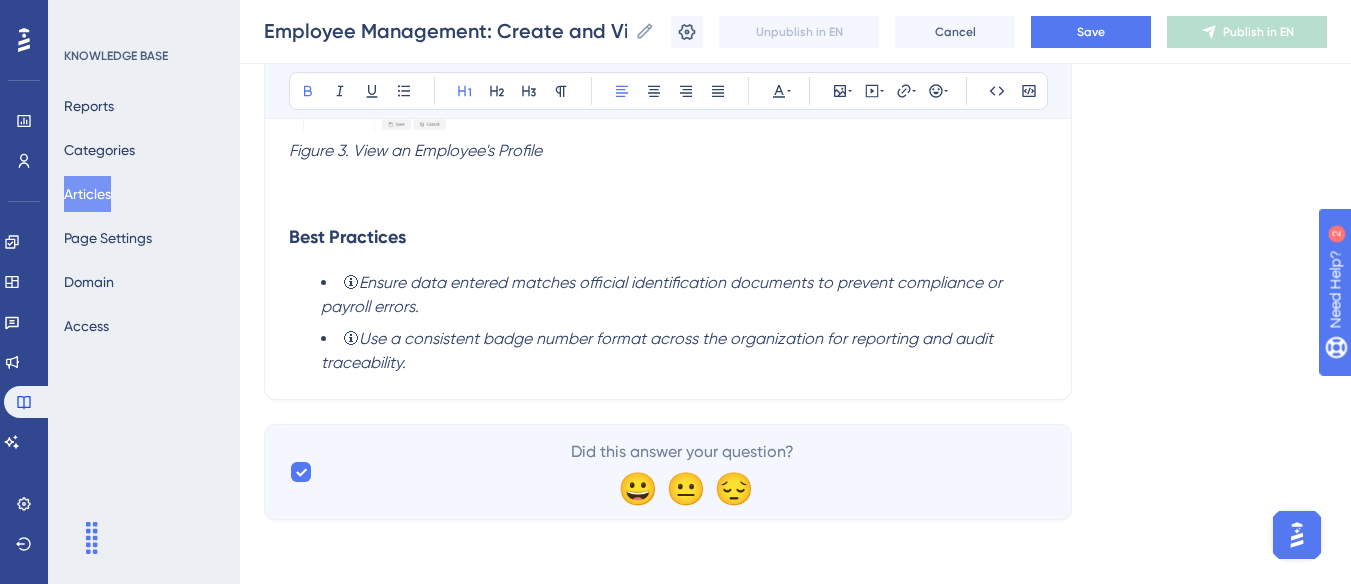 click on "🛈  Use a consistent badge number format across the organization for reporting and audit traceability." at bounding box center [684, 351] 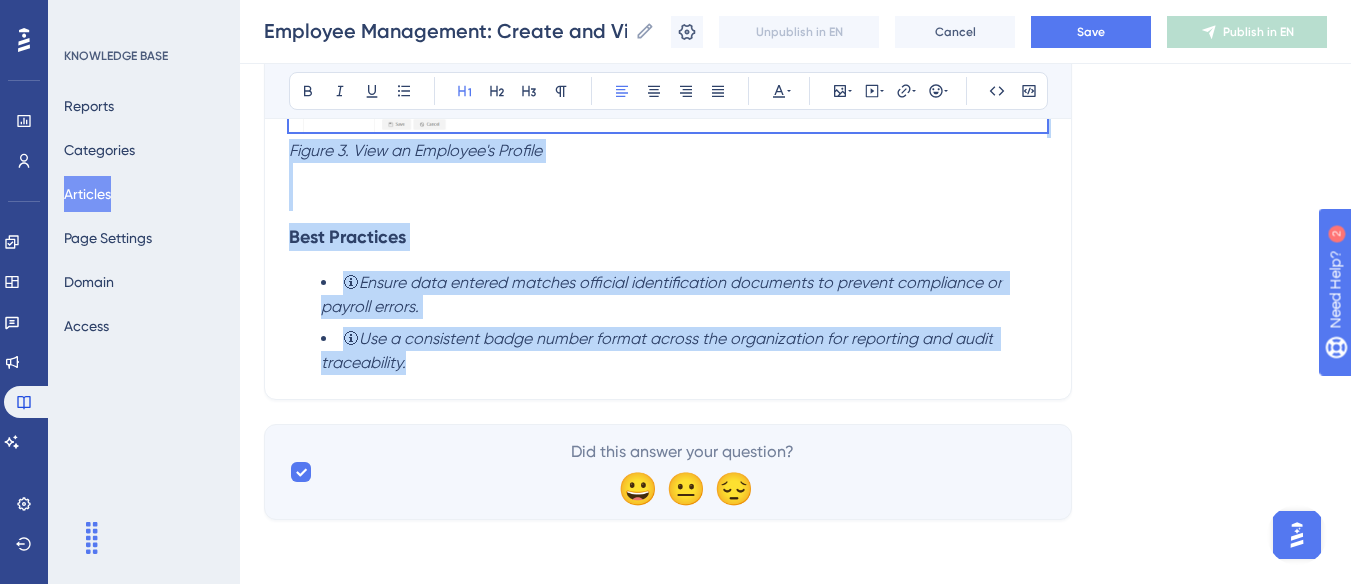 copy on "Overview This article provides step-by-step instructions for creating a new employee record in the  Employees   screen of HRplus. Creating an employee record is a foundational task that enables the employee to be onboarded into the HR system and included in key HR processes such as payroll, benefits, and performance management. Prerequisites Before creating an employee record, ensure the following: You have access to the  Employee  module. The  Company   and relevant organizational entities (e.g., Departments, Locations) are pre-configured. You have appropriate security permissions to create or edit employee records. Step-by-Step Instructions Create a New Employee Profile Navigate to: Workforce > Employees Click   Create Employee . Complete the following fields : Click   Save  to create the employee profile. Figure 1. Create Employee Record View an Existing Employee Profile Navigate to:  Workforce >   Employees In the employee listing, locate the employee whose profile you want to view. Click the  View  ic..." 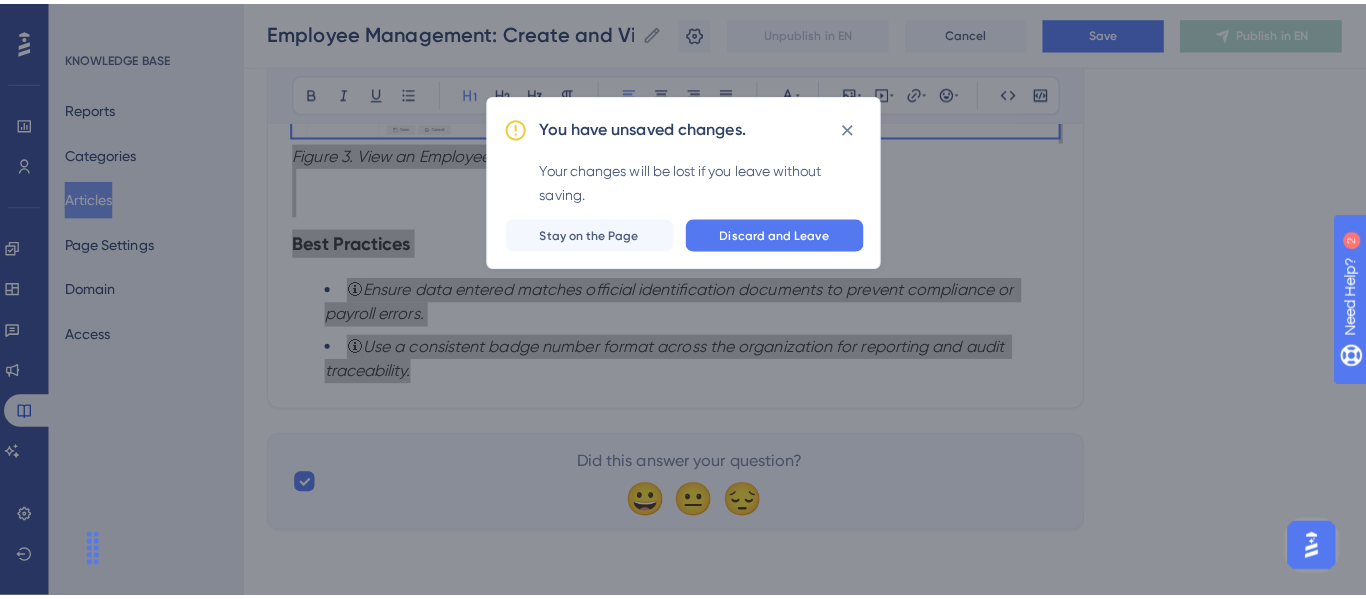scroll, scrollTop: 2747, scrollLeft: 0, axis: vertical 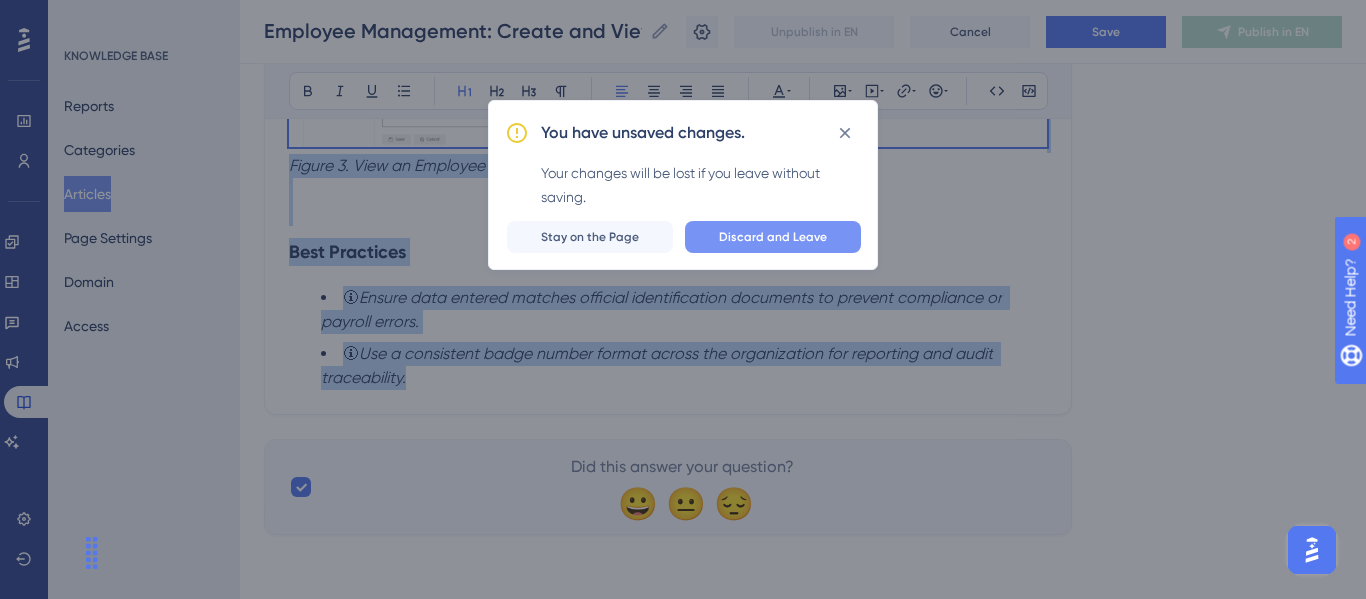 click on "Discard and Leave" at bounding box center [773, 237] 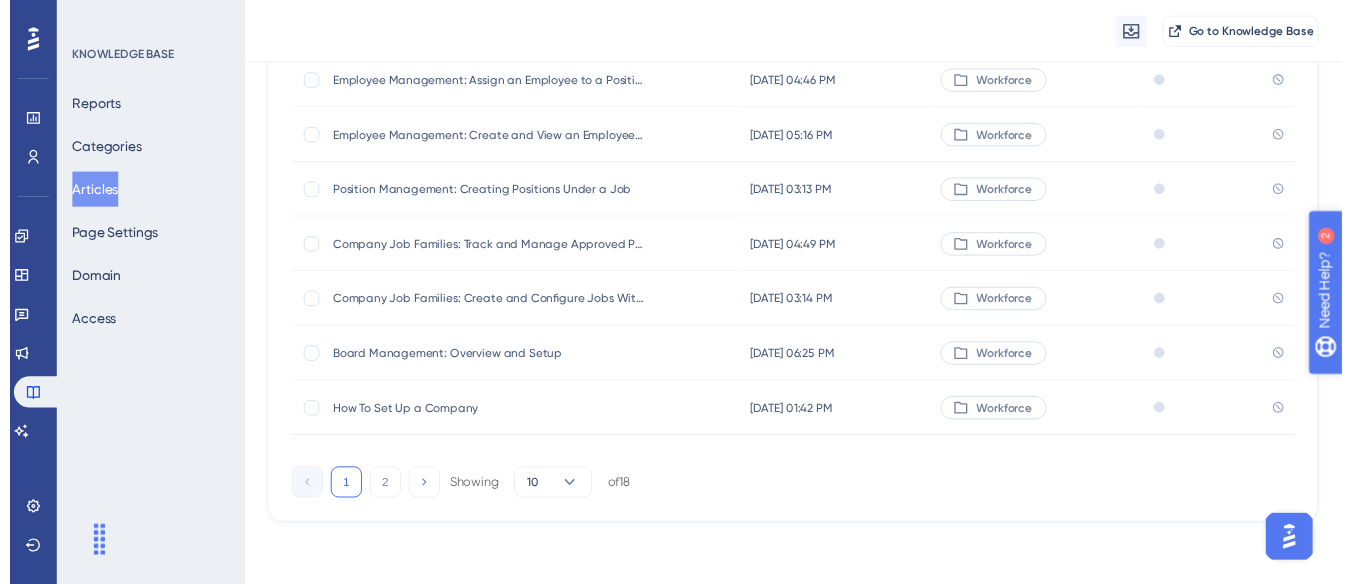 scroll, scrollTop: 0, scrollLeft: 0, axis: both 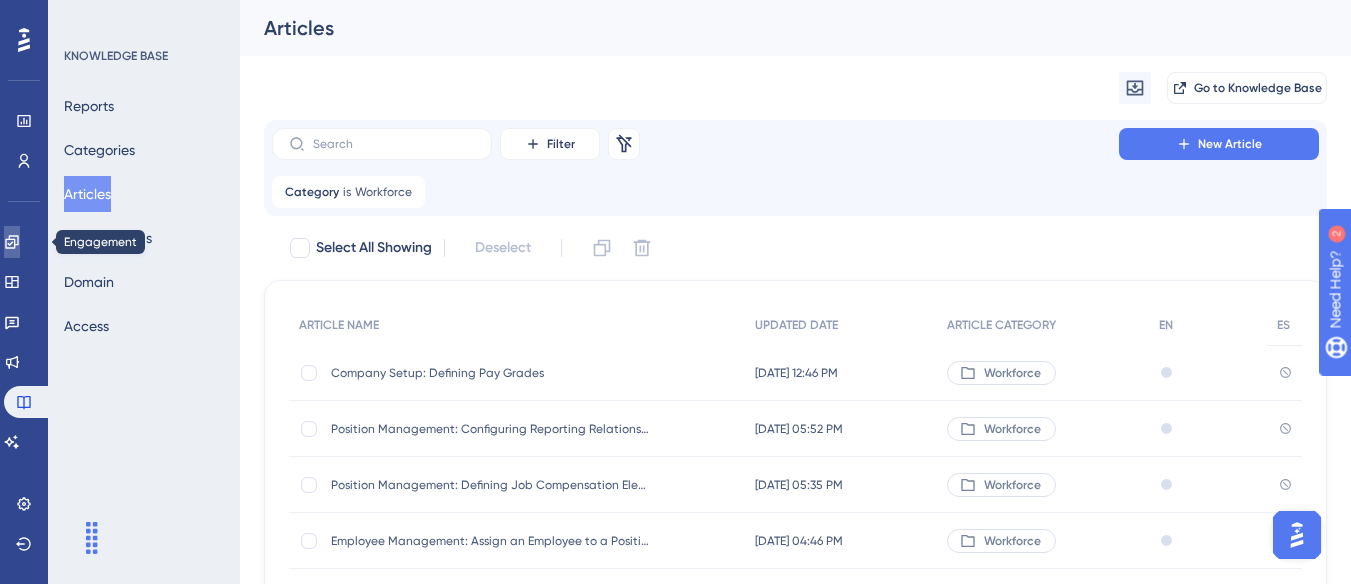 click at bounding box center [12, 242] 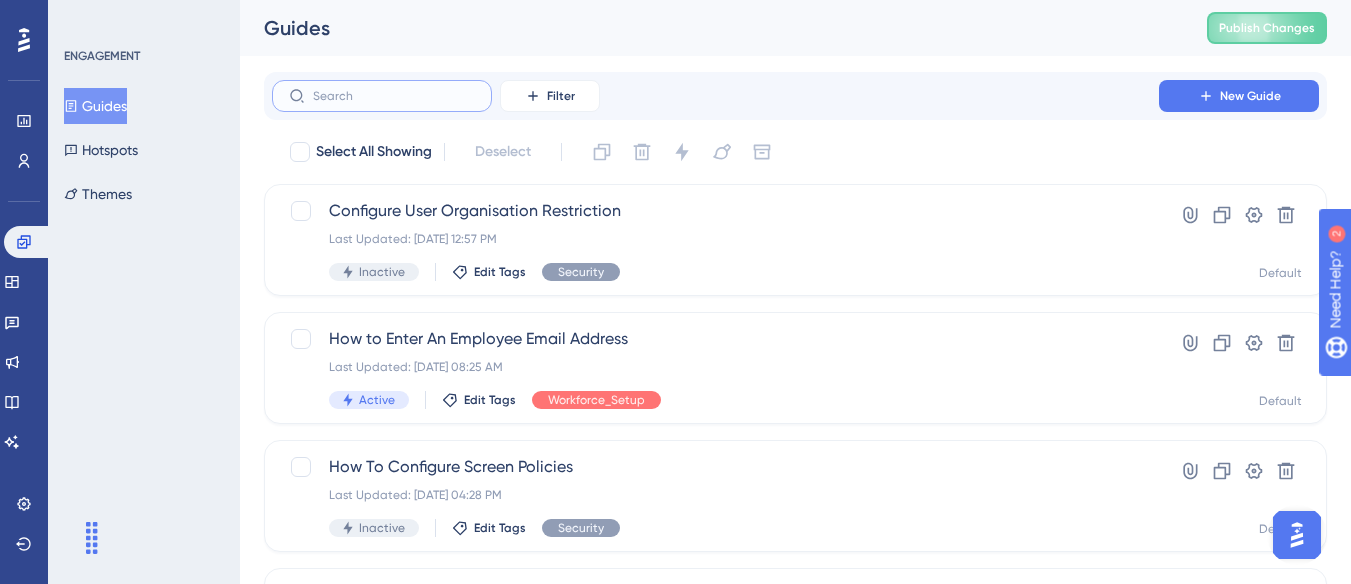 click at bounding box center [394, 96] 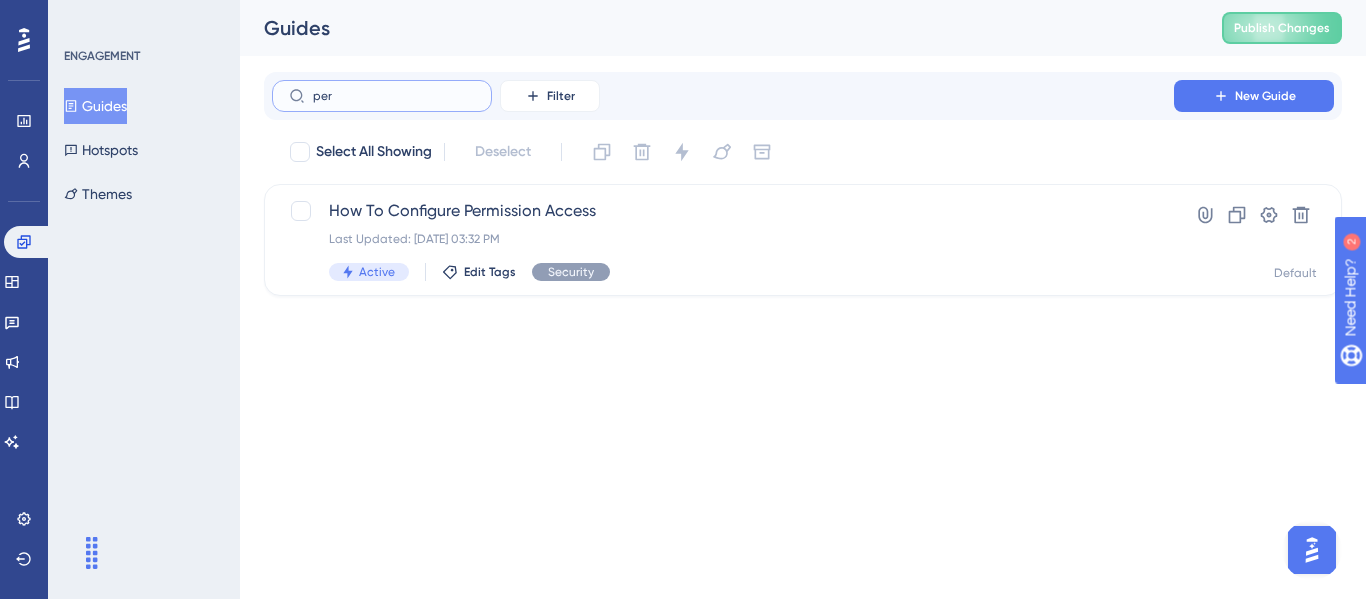 type on "pers" 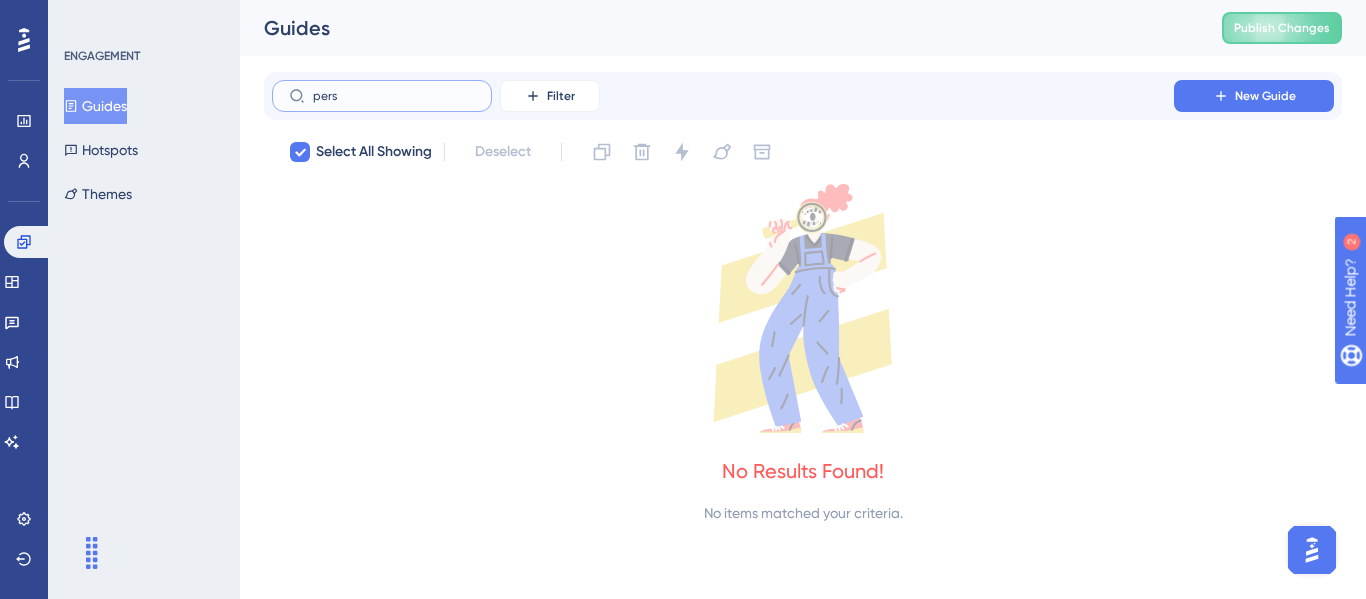 type on "per" 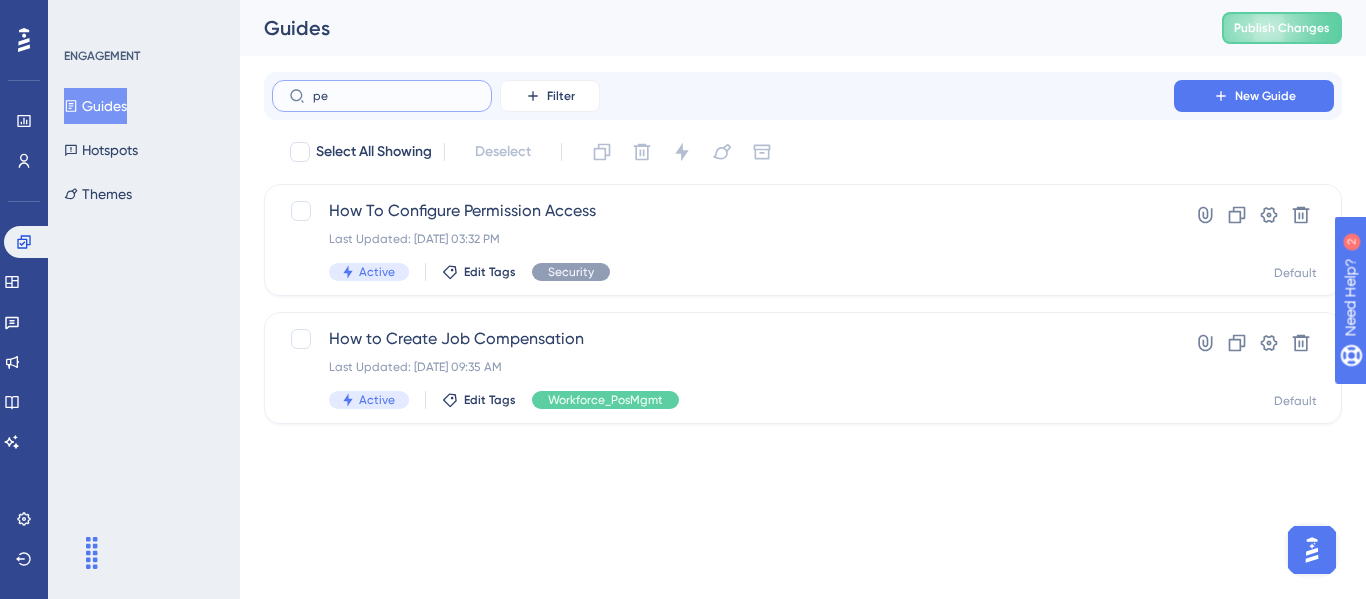 type on "p" 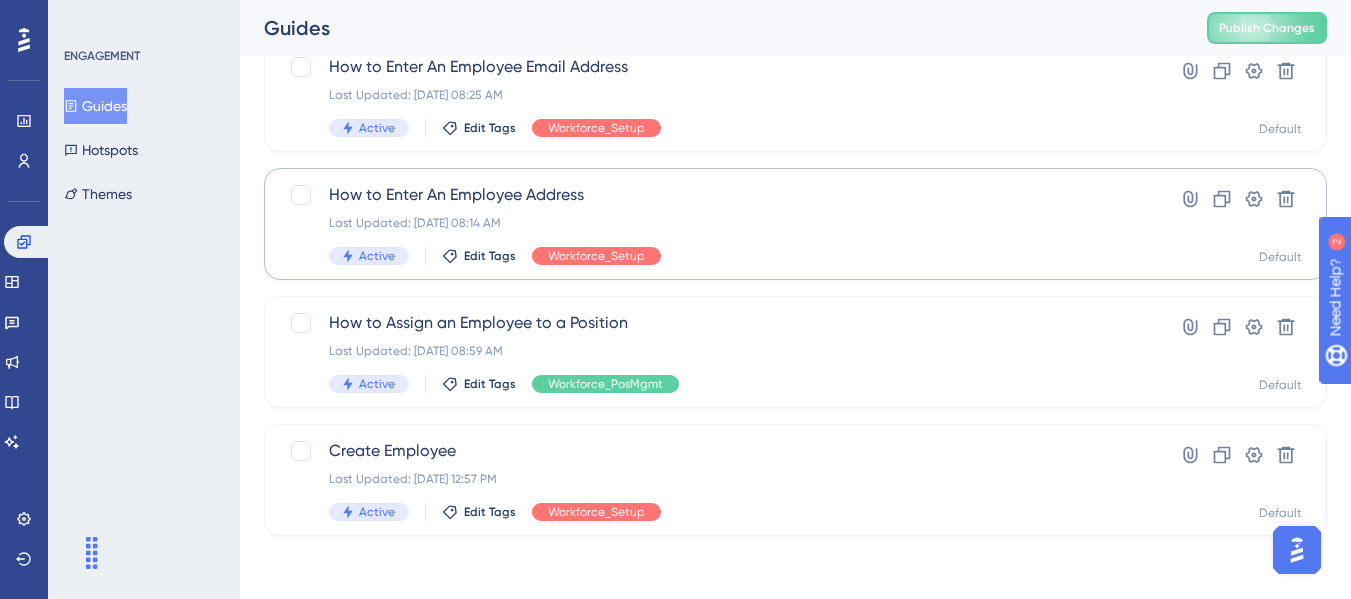 scroll, scrollTop: 145, scrollLeft: 0, axis: vertical 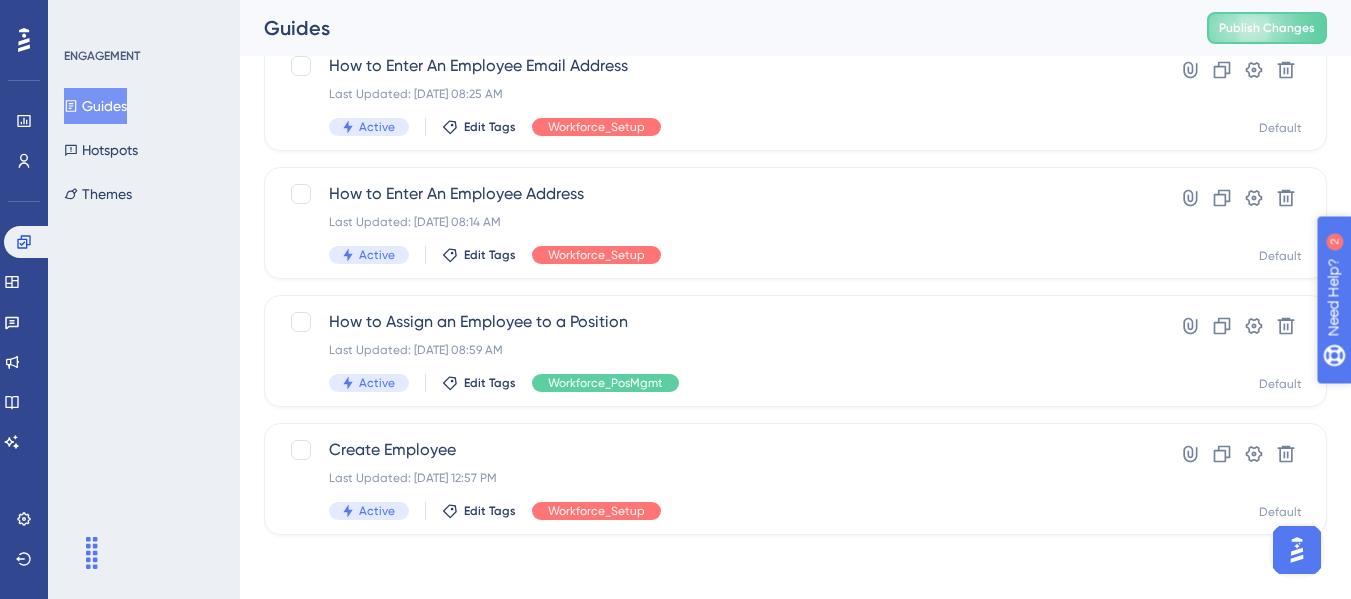 type on "employe" 